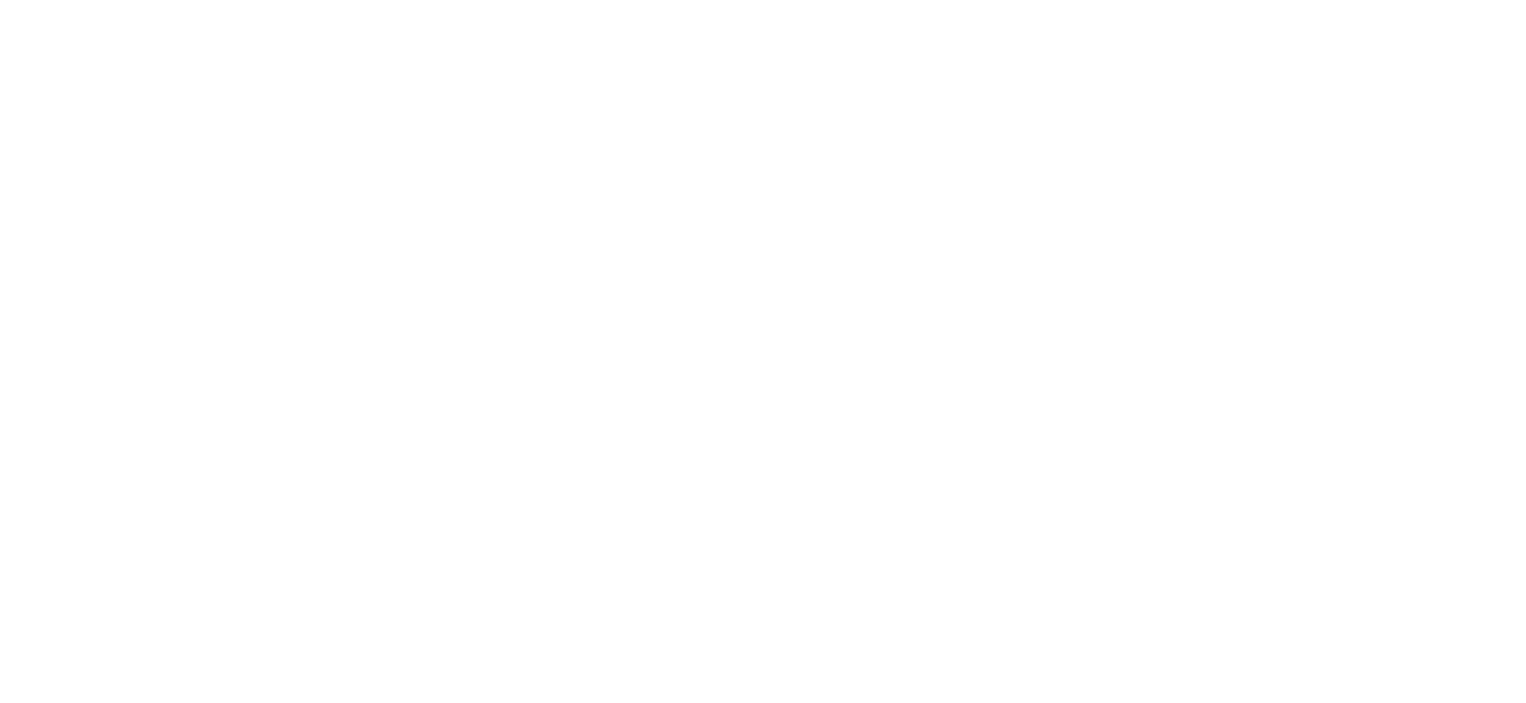 scroll, scrollTop: 0, scrollLeft: 0, axis: both 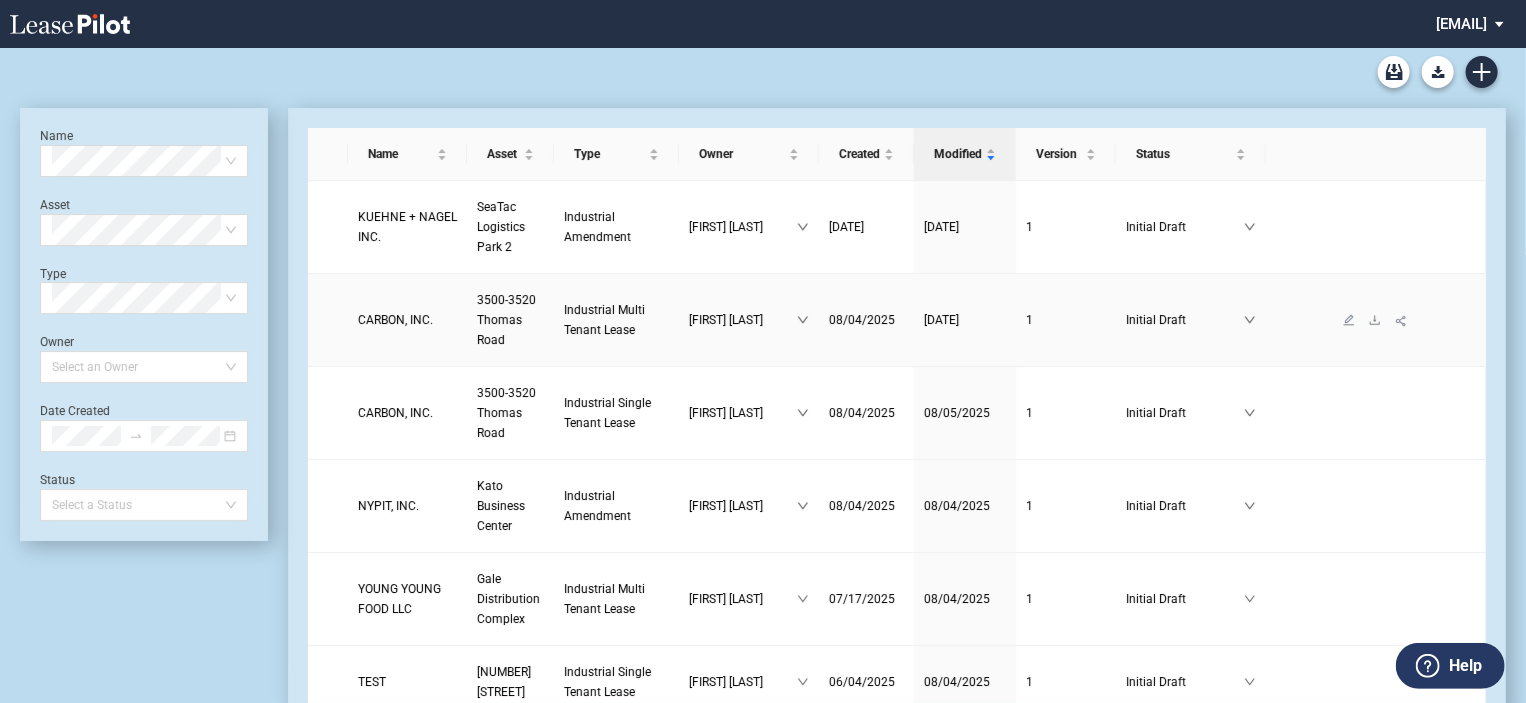 click on "3500-3520 Thomas Road" at bounding box center [506, 320] 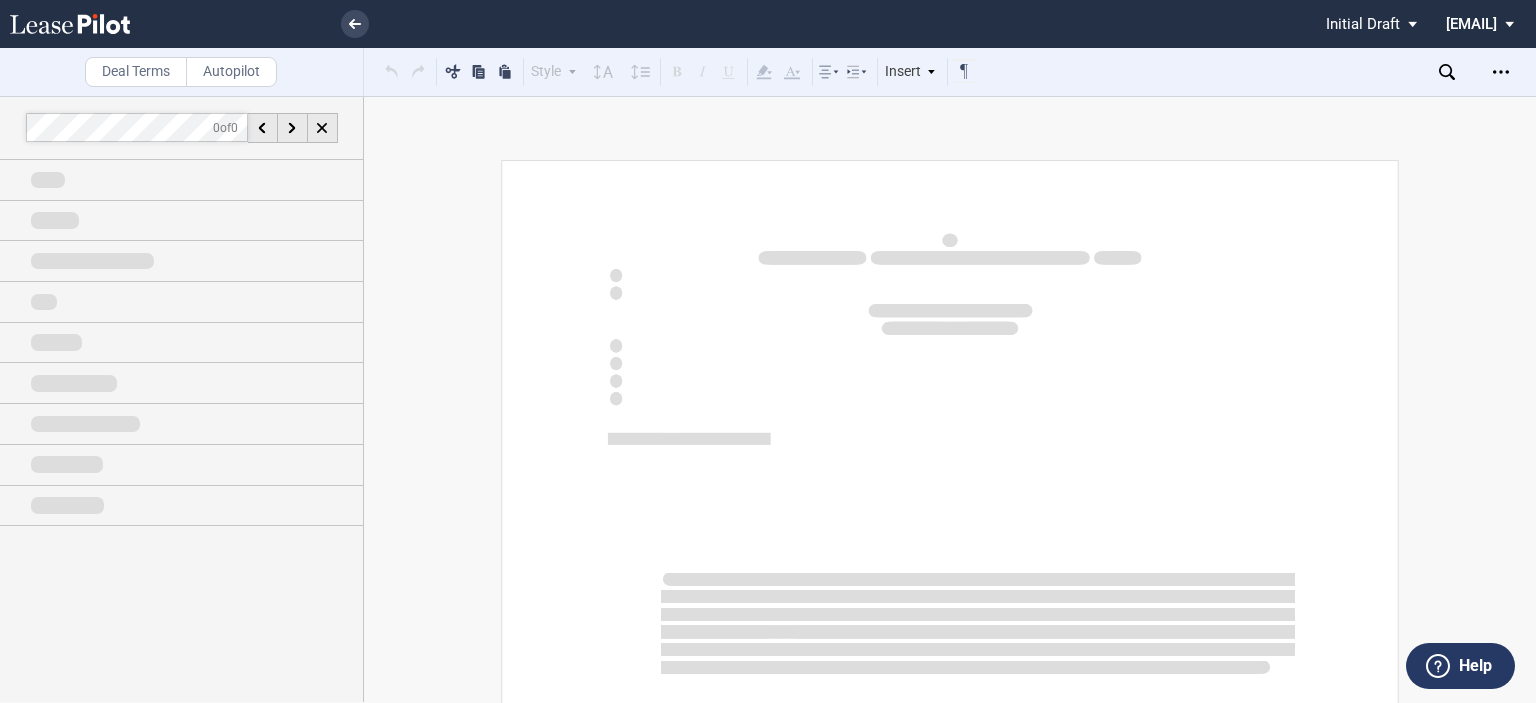 scroll, scrollTop: 0, scrollLeft: 0, axis: both 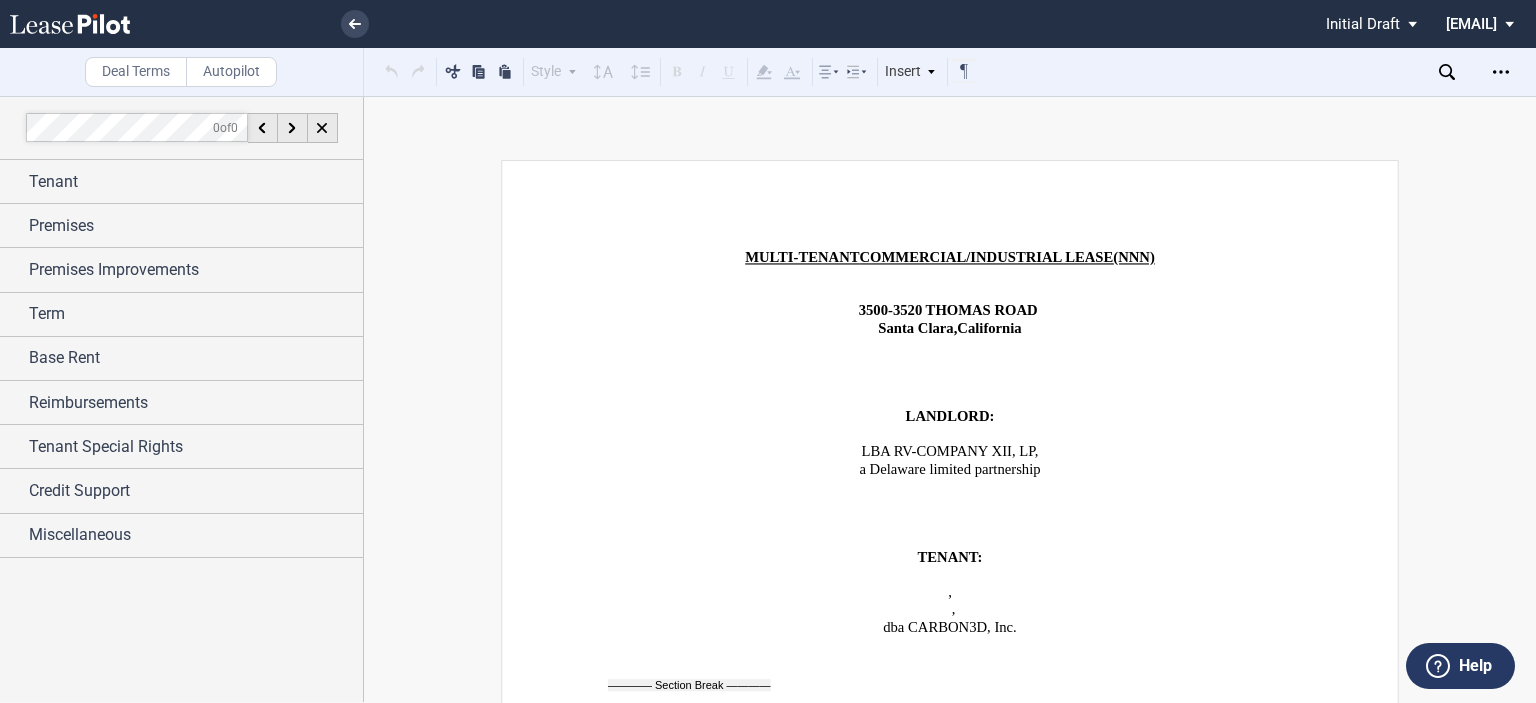 click on "﻿" at bounding box center [950, 522] 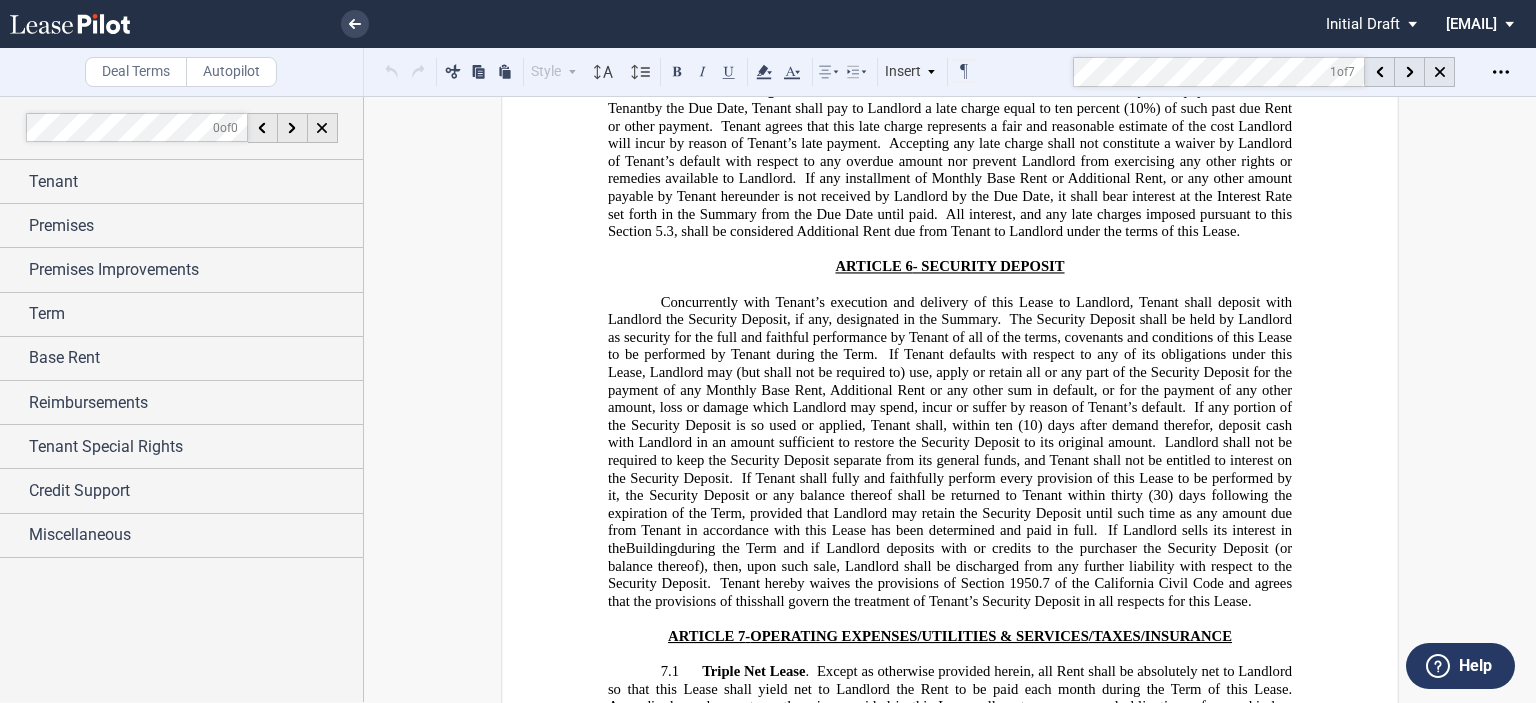 scroll, scrollTop: 6908, scrollLeft: 0, axis: vertical 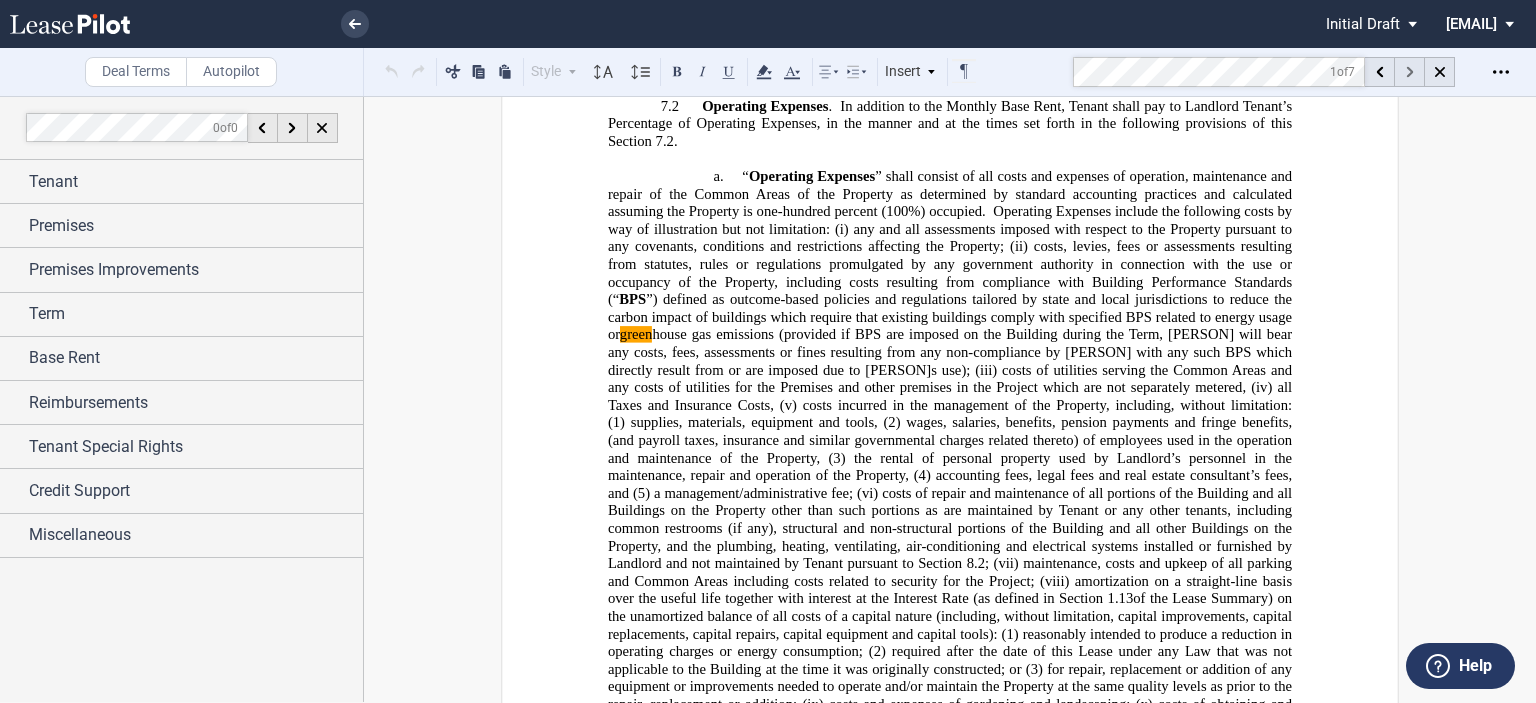 click 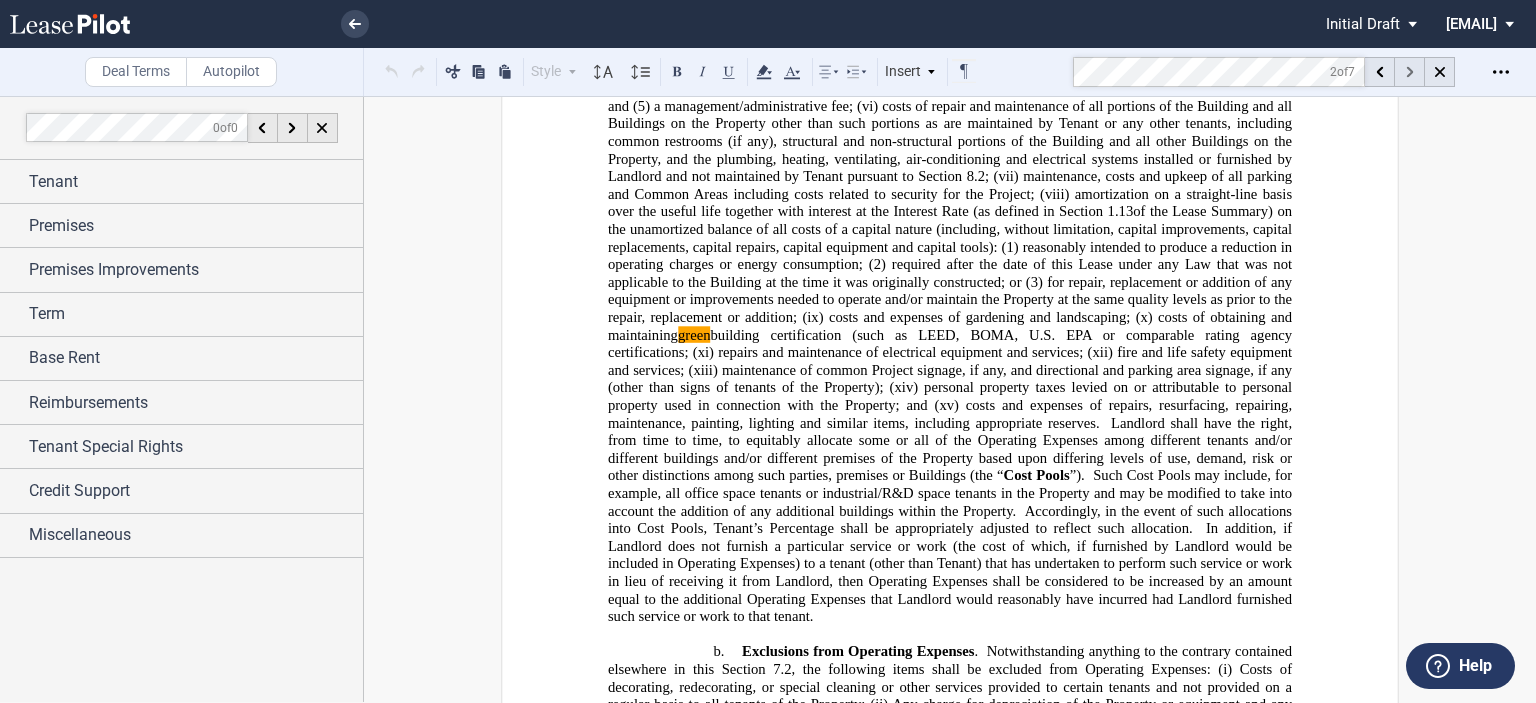 click 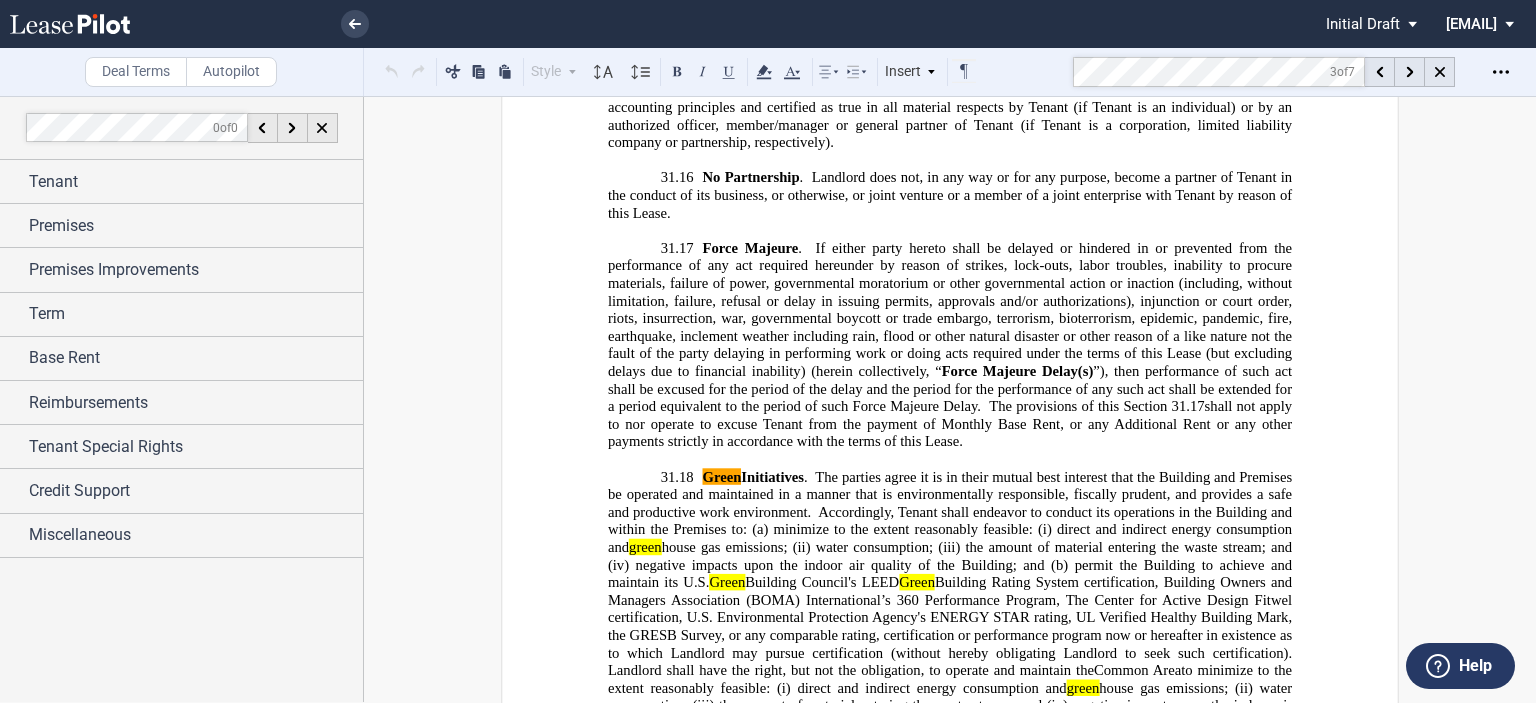 scroll, scrollTop: 31882, scrollLeft: 0, axis: vertical 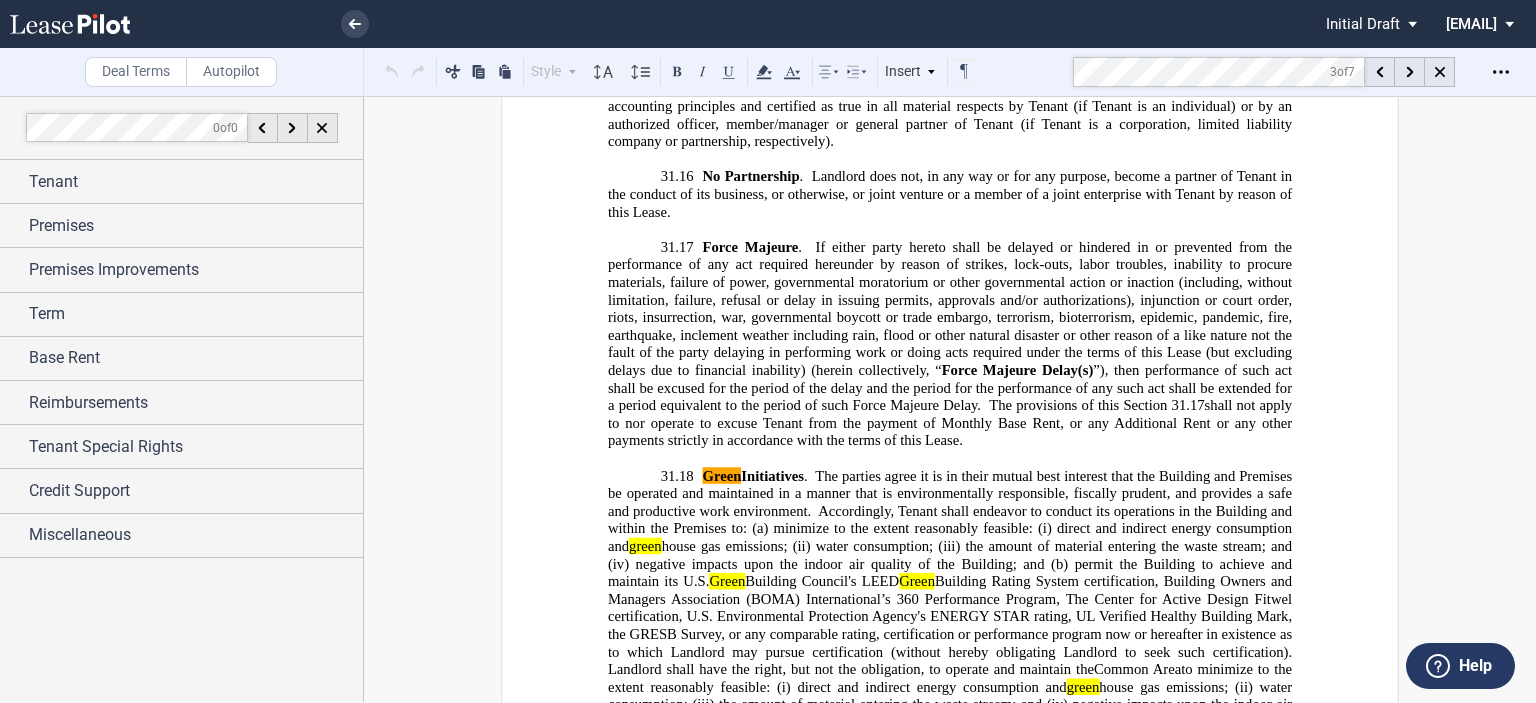 click on "MULTI-TENANT SINGLE TENANT COMMERCIAL/INDUSTRIAL LEASE (NNN) (MG) ﻿ ﻿ ﻿ ﻿ 3500-3520 THOMAS ROAD [CITY], [STATE] ﻿ ﻿ ﻿ ﻿ ﻿ ﻿ ﻿ ﻿ LANDLORD: ﻿ ﻿ LBA RV-COMPANY XII, LP , a Delaware limited partnership ﻿ ﻿ ﻿ ﻿ ﻿ ﻿ ﻿ TENANT: ﻿ ﻿ ﻿ ﻿ ﻿ ﻿ ﻿ ﻿ ﻿ , ﻿ an individual dba CARBON3D, Inc. ﻿ ﻿ ﻿ ﻿ ﻿ ﻿ ﻿ TABLE OF CONTENTS !!TOC \o "1-1" \h \z \u!! ﻿ ﻿ EXHIBITS: ﻿ ﻿ ﻿ ﻿ ﻿ ﻿ Exhibit ﻿ A ﻿ ﻿ Premises" at bounding box center (950, -7782) 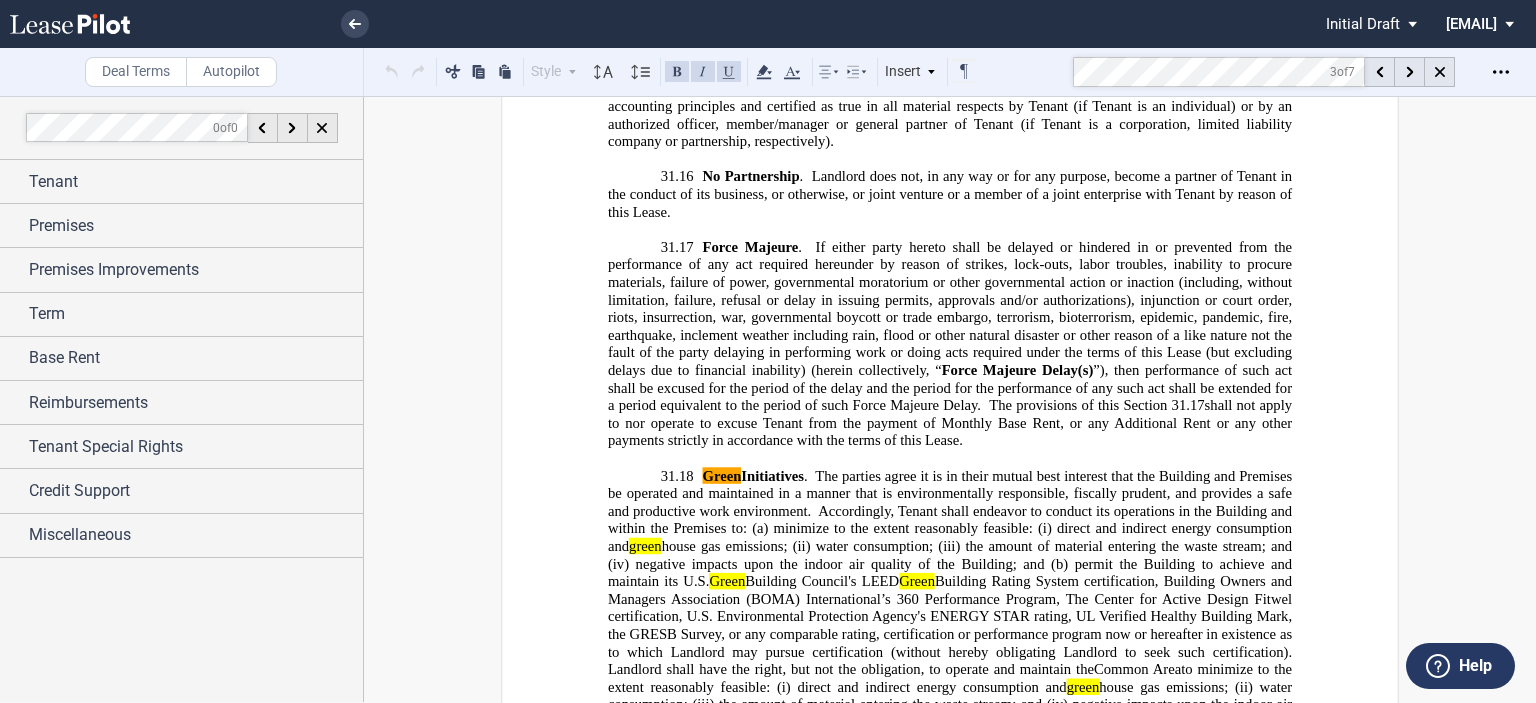 scroll, scrollTop: 32102, scrollLeft: 0, axis: vertical 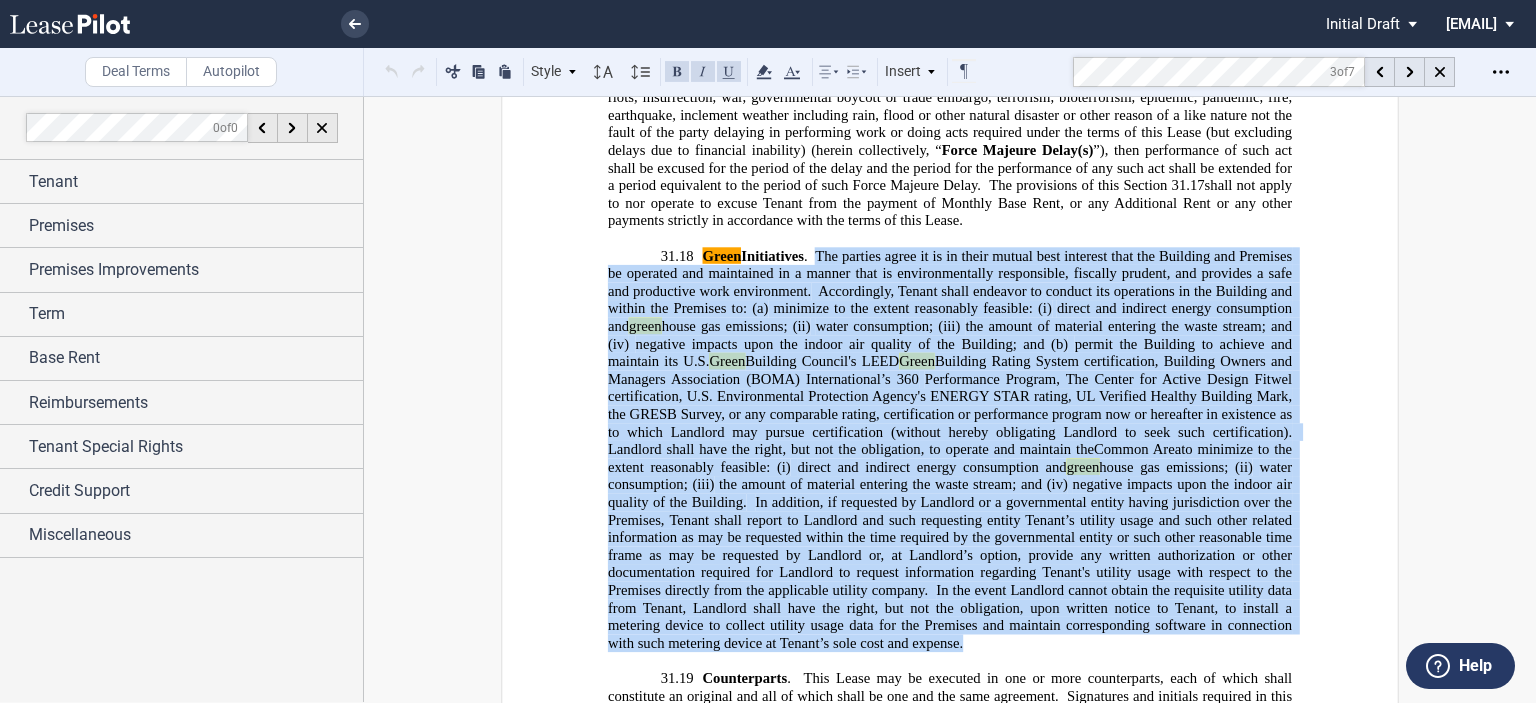 drag, startPoint x: 812, startPoint y: 255, endPoint x: 960, endPoint y: 638, distance: 410.60077 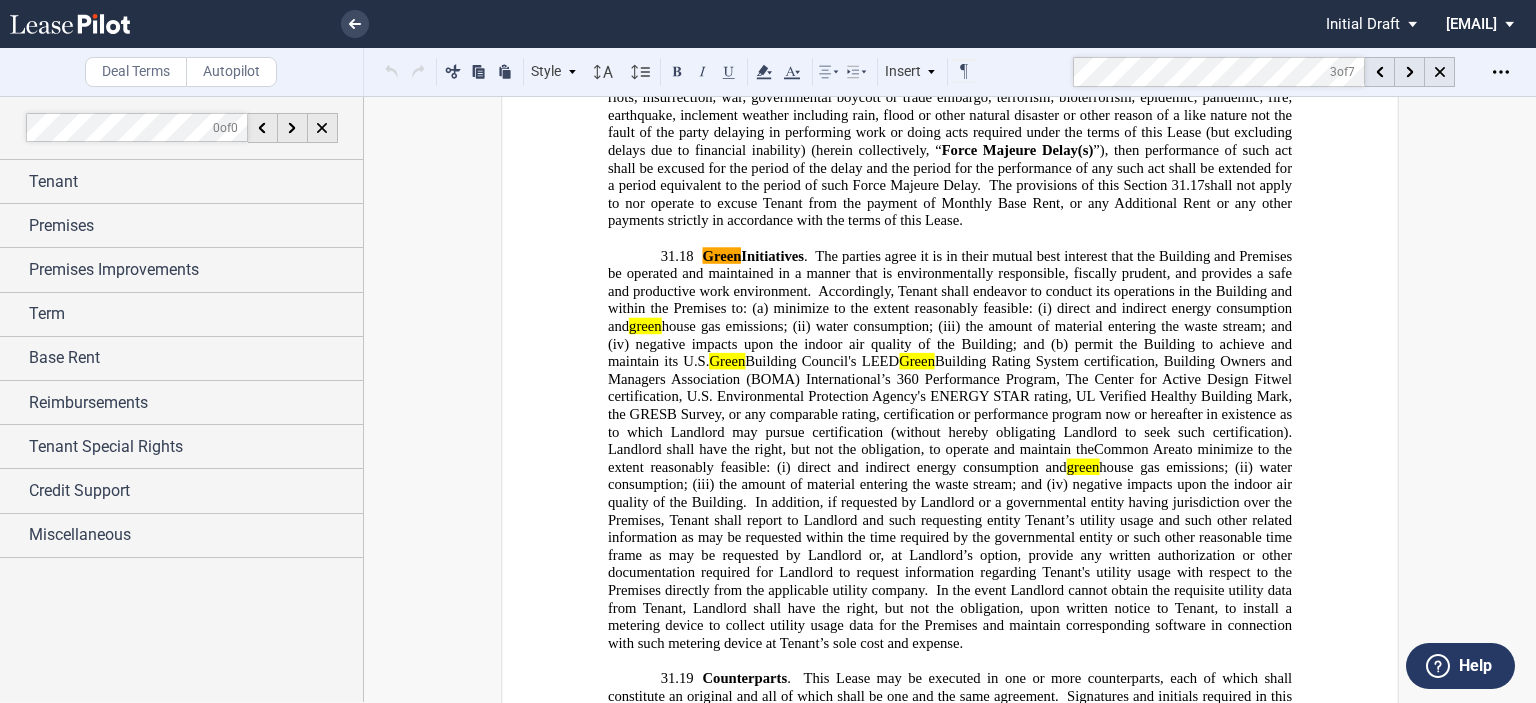 drag, startPoint x: 802, startPoint y: 509, endPoint x: 931, endPoint y: 627, distance: 174.82849 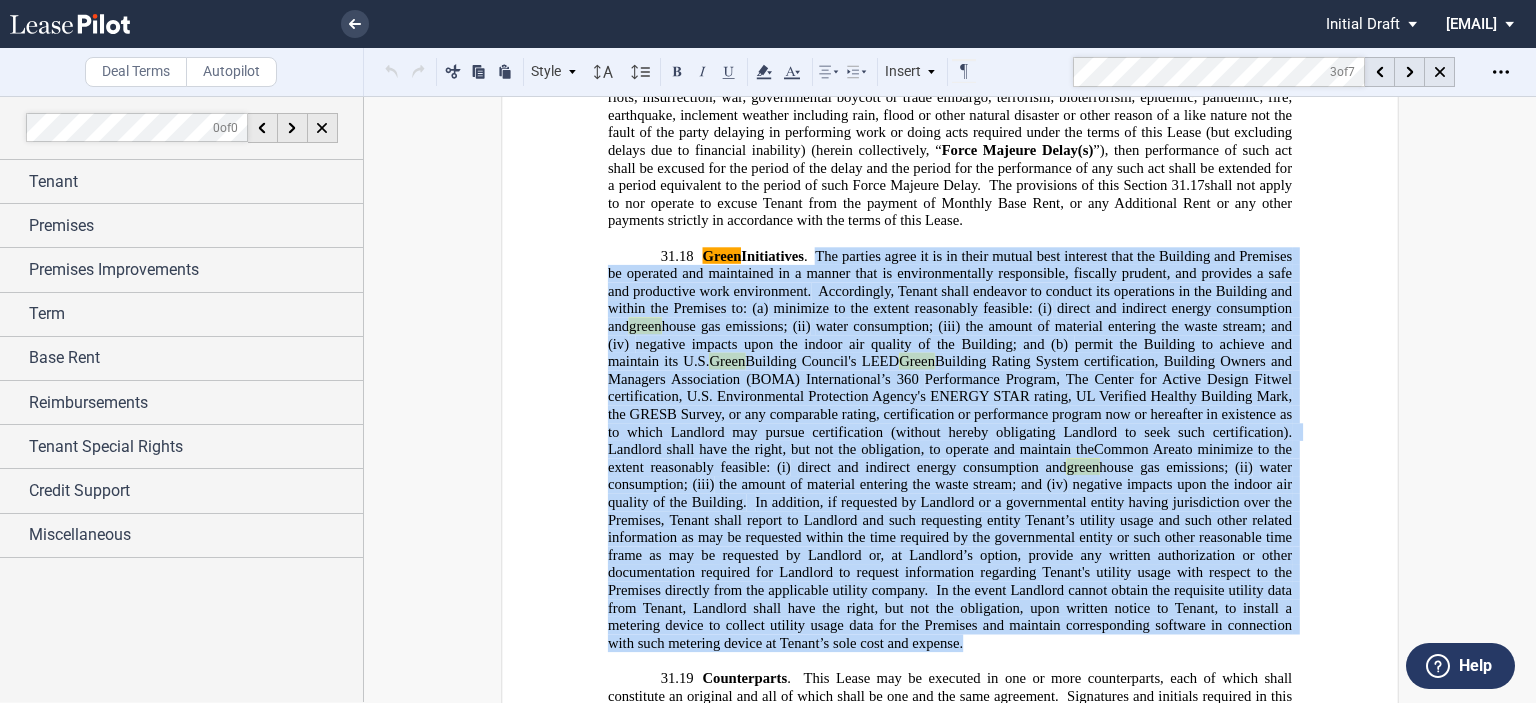 drag, startPoint x: 966, startPoint y: 644, endPoint x: 815, endPoint y: 257, distance: 415.41547 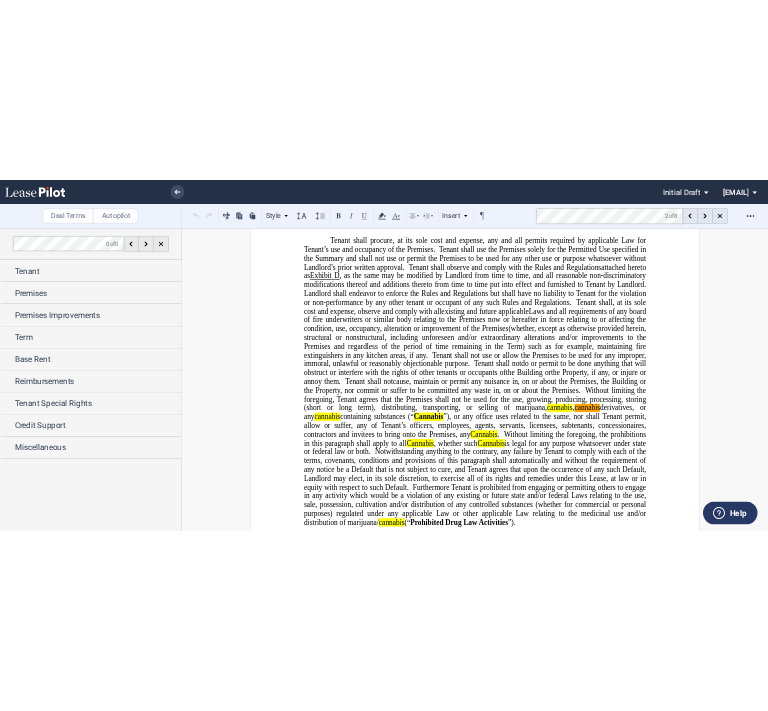scroll, scrollTop: 12175, scrollLeft: 0, axis: vertical 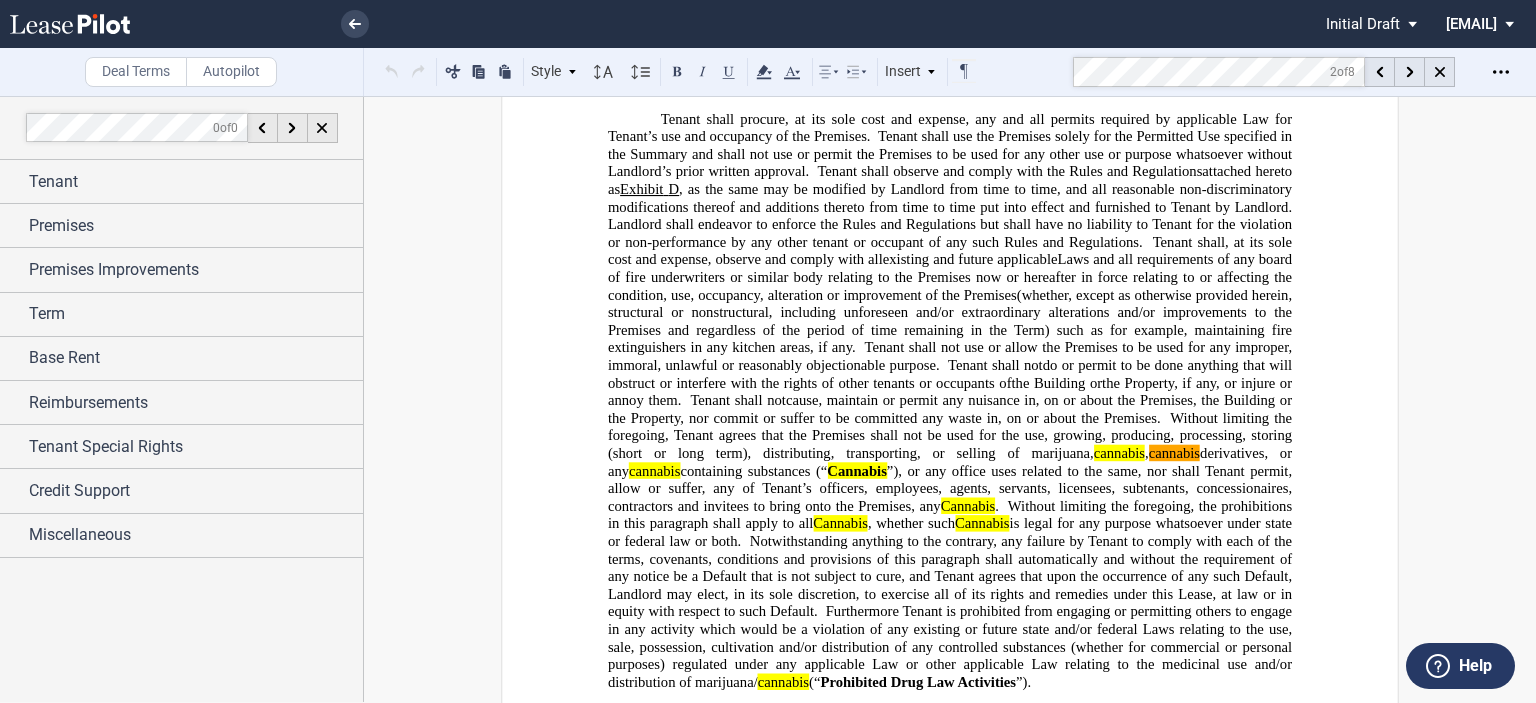 click on "Without limiting the foregoing, Tenant agrees that the Premises shall not be used for the use, growing, producing, processing, storing (short or long term), distributing, transporting, or selling of marijuana,  cannabis ,  cannabis  derivatives, or any  cannabis  containing substances (“" 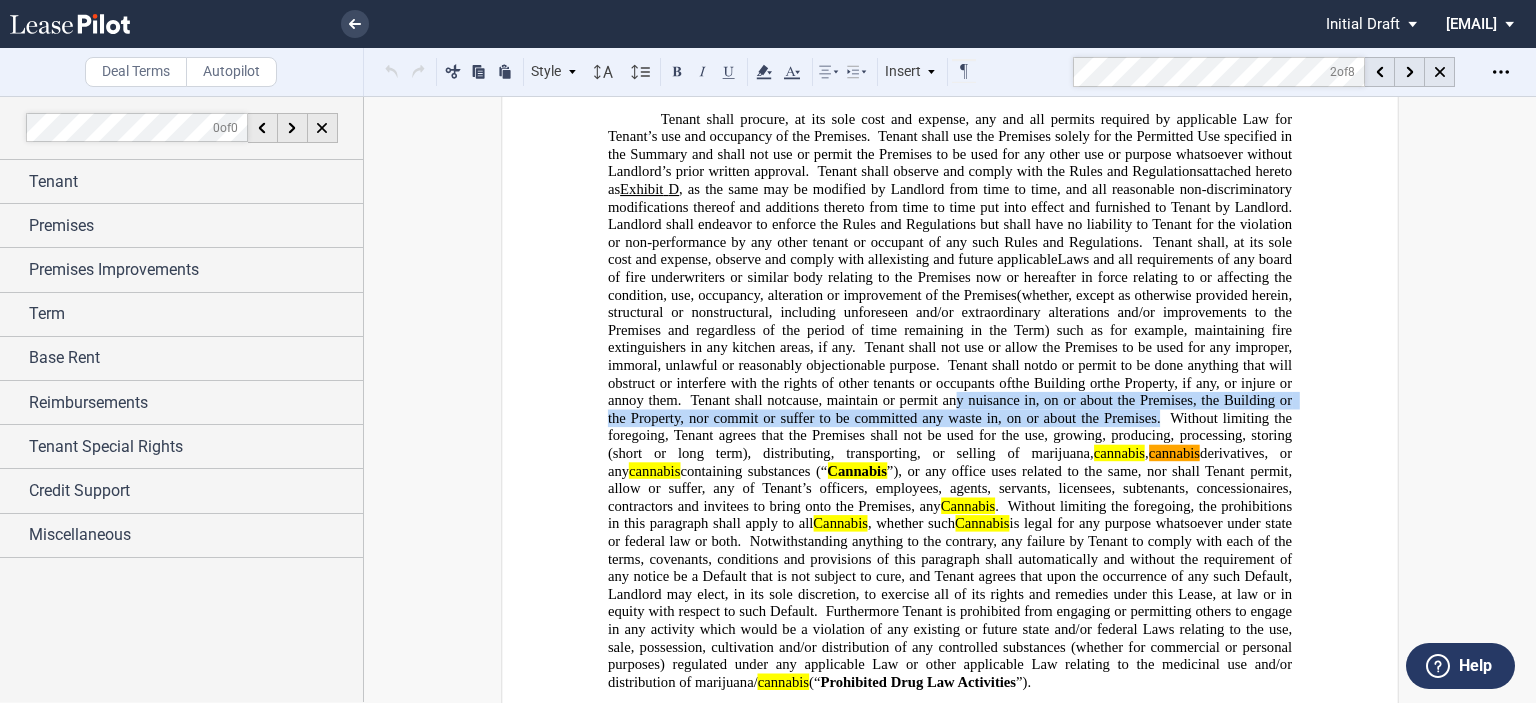 drag, startPoint x: 1150, startPoint y: 415, endPoint x: 946, endPoint y: 399, distance: 204.6265 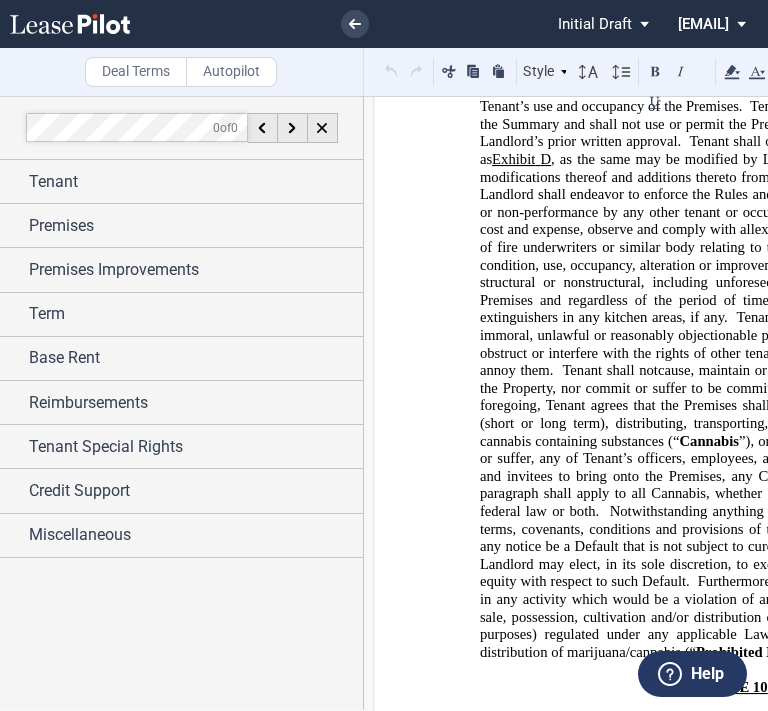 click on "”), or any office uses related to the same, nor shall Tenant permit, allow or suffer, any of Tenant’s officers, employees, agents, servants, licensees, subtenants, concessionaires, contractors and invitees to bring onto the Premises, any Cannabis." 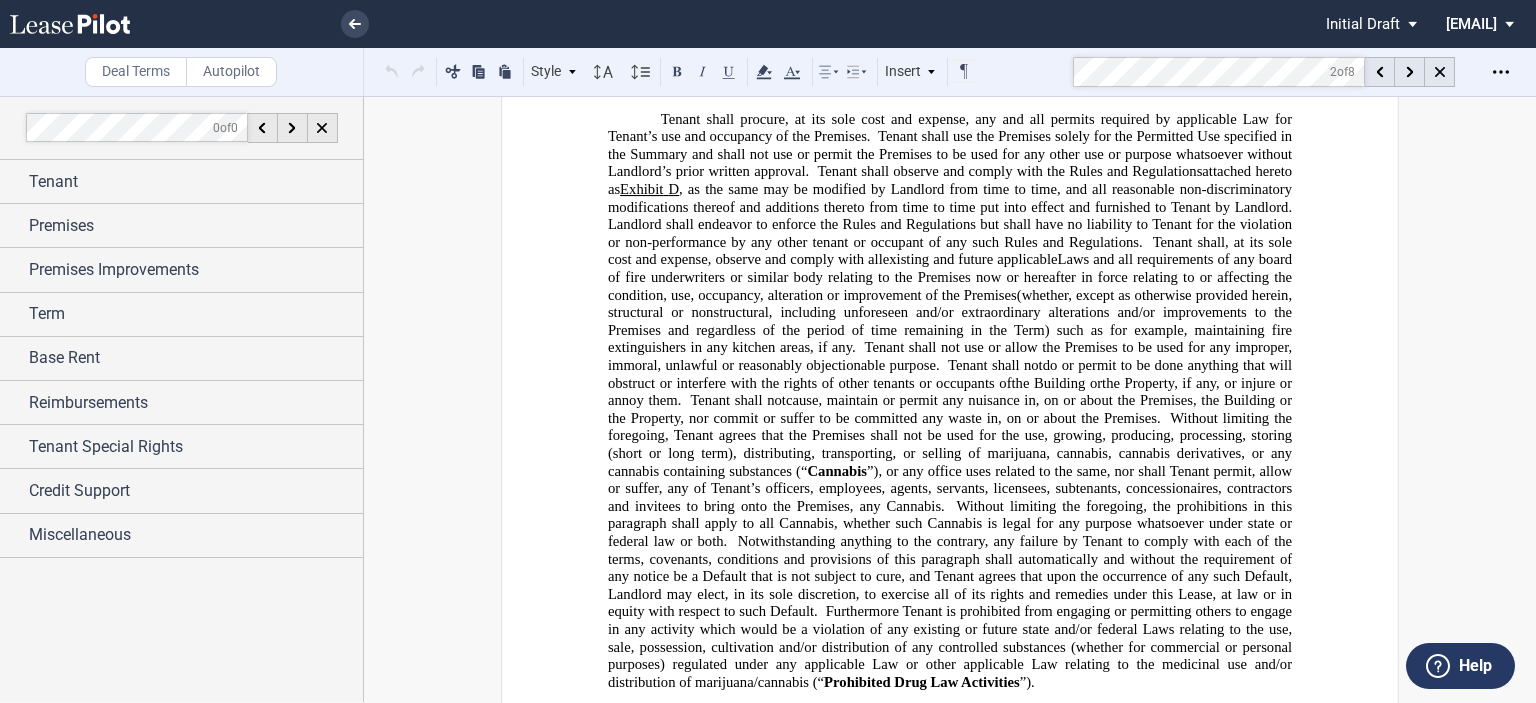 click on "Without limiting the foregoing, Tenant agrees that the Premises shall not be used for the use, growing, producing, processing, storing (short or long term), distributing, transporting, or selling of marijuana, cannabis, cannabis derivatives, or any cannabis containing substances (“" 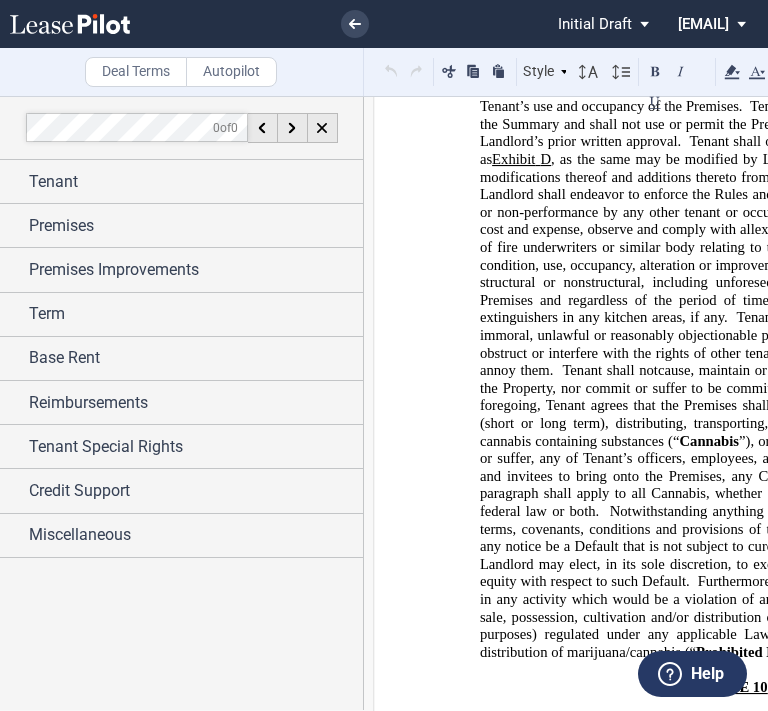 click on "Without limiting the foregoing, Tenant agrees that the Premises shall not be used for the use, growing, producing, processing, storing (short or long term), distributing, transporting, or selling of marijuana, cannabis, cannabis derivatives, or any cannabis containing substances (“" 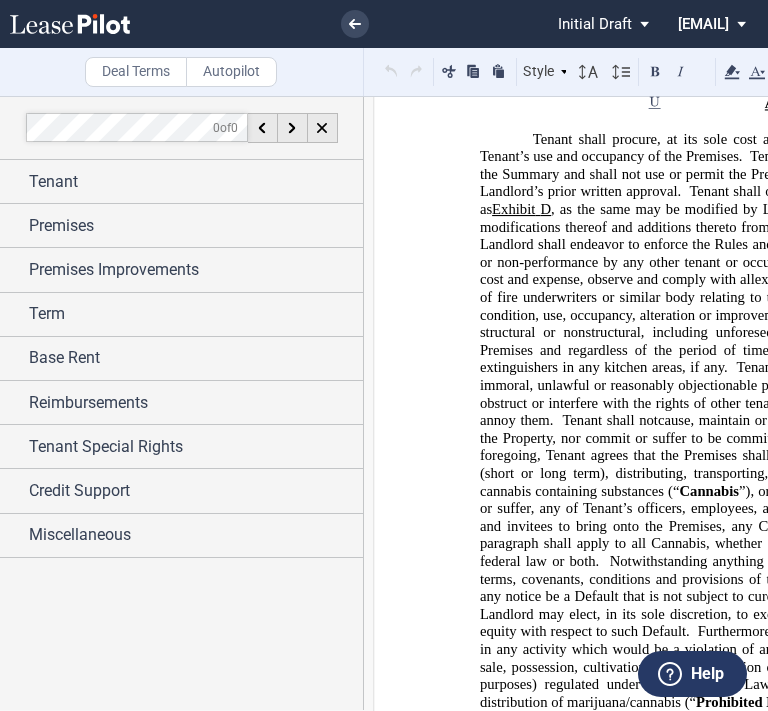 click on "do or permit to be done anything that will obstruct or interfere with the rights of other tenants or occupants of" 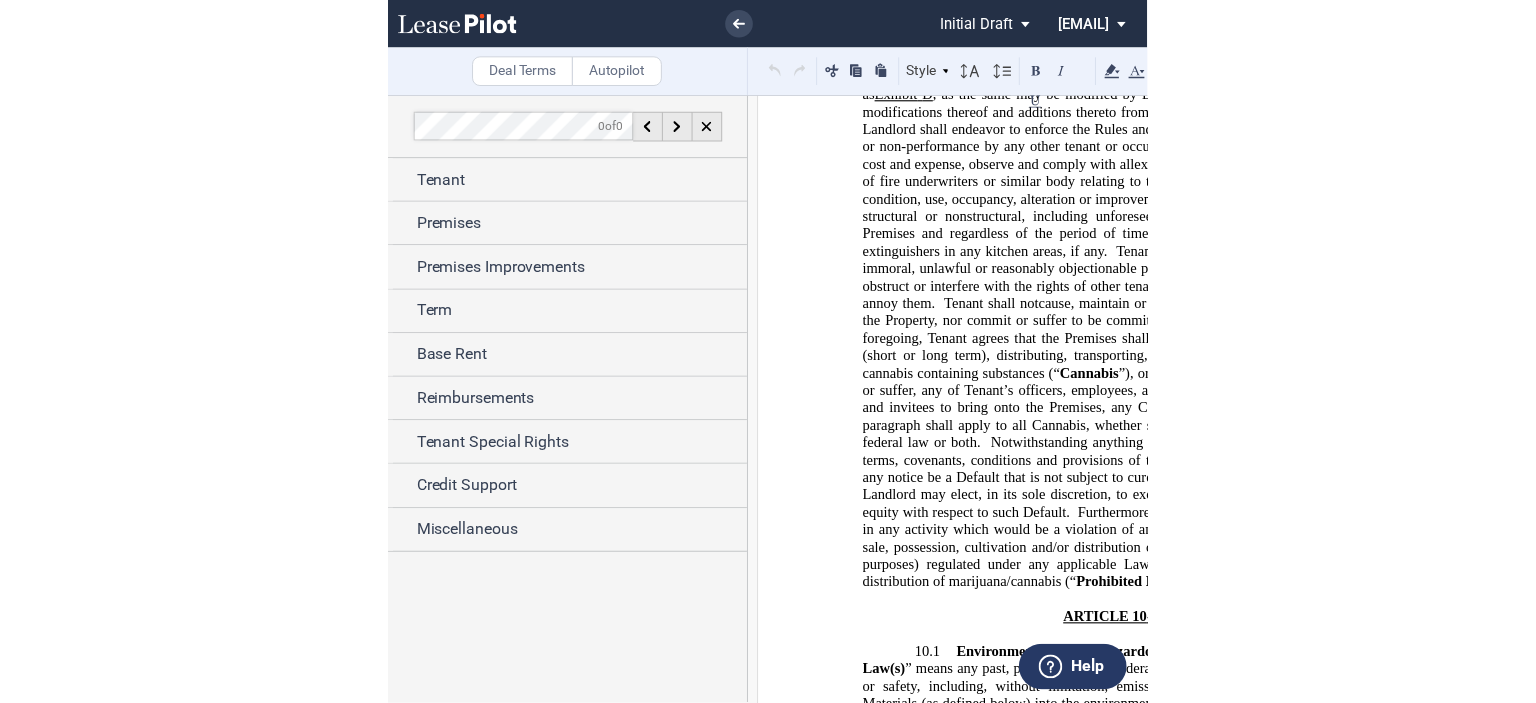 scroll, scrollTop: 12243, scrollLeft: 0, axis: vertical 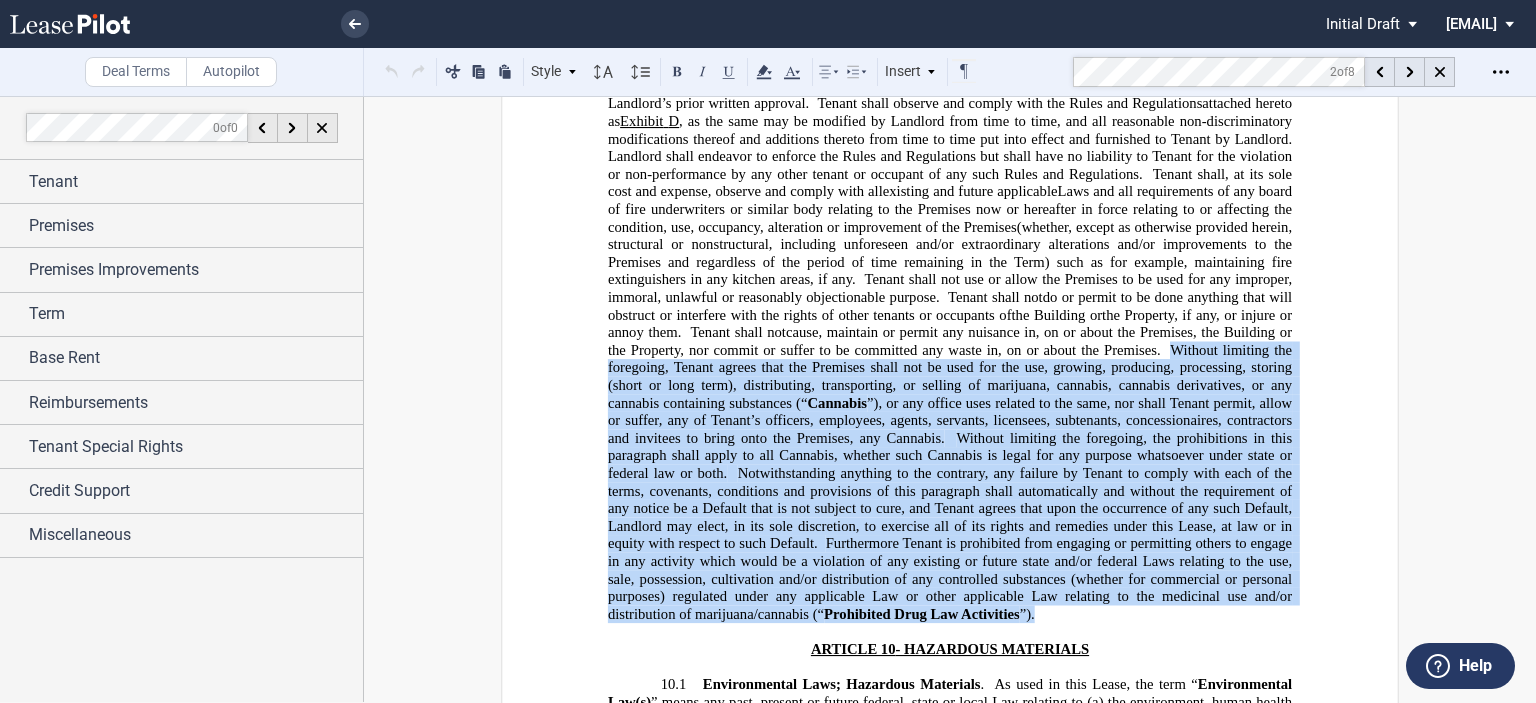 drag, startPoint x: 1171, startPoint y: 347, endPoint x: 1031, endPoint y: 619, distance: 305.915 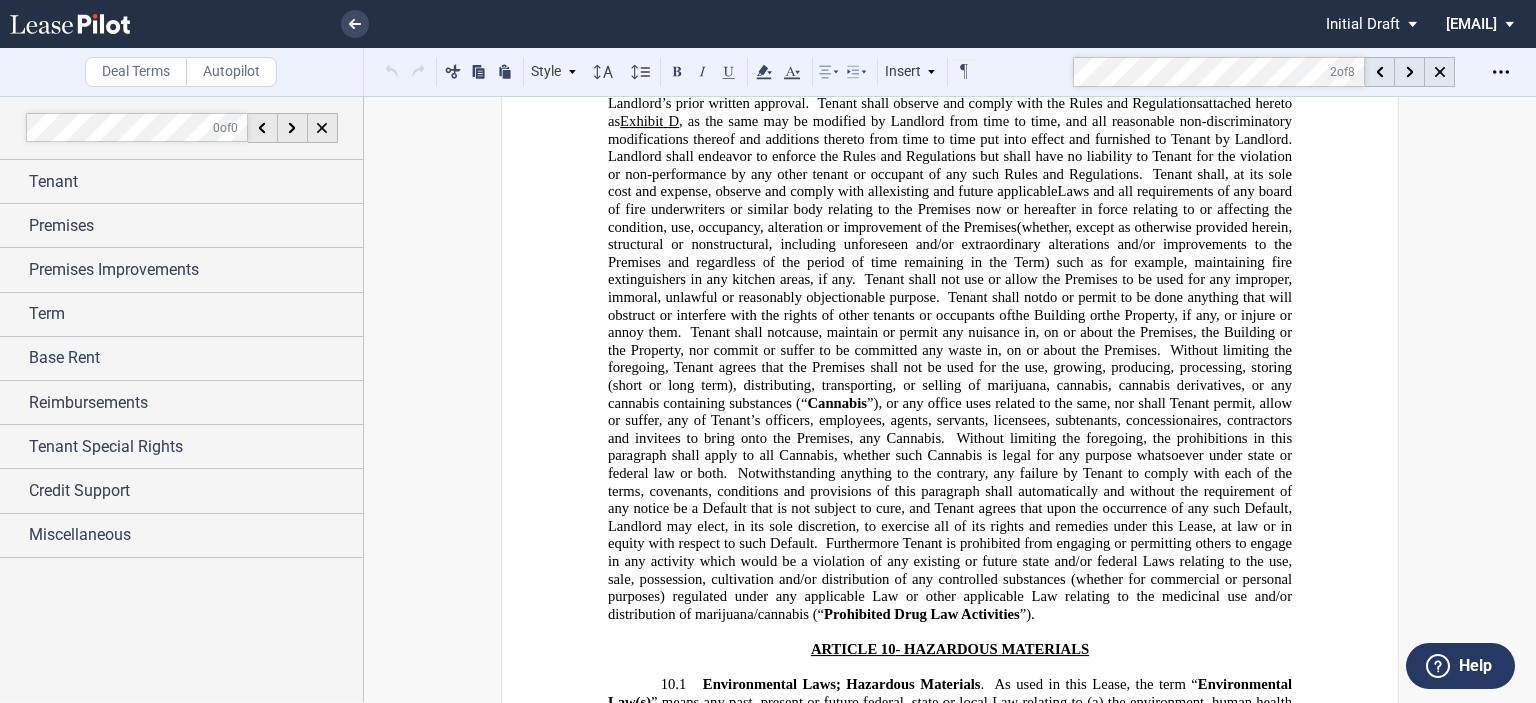 click on "Deal Terms
Autopilot
Style
ARTICLE 1
1.1 Section
(a) Subsection 1
a. Subsection 2
i. Subsection 3
(a) Subsection – Rent
Normal
Normal
8pt
9pt
10pt
10.5pt
11pt
12pt
14pt
16pt
Normal
1
1.15
1.5
2
3
No Color
Automatic
Align Left
Center
Align Right
Justify
Paragraph
First Line
Insert
List
ARTICLE 1
1.1 Section
(a) Subsection 1" at bounding box center (768, 72) 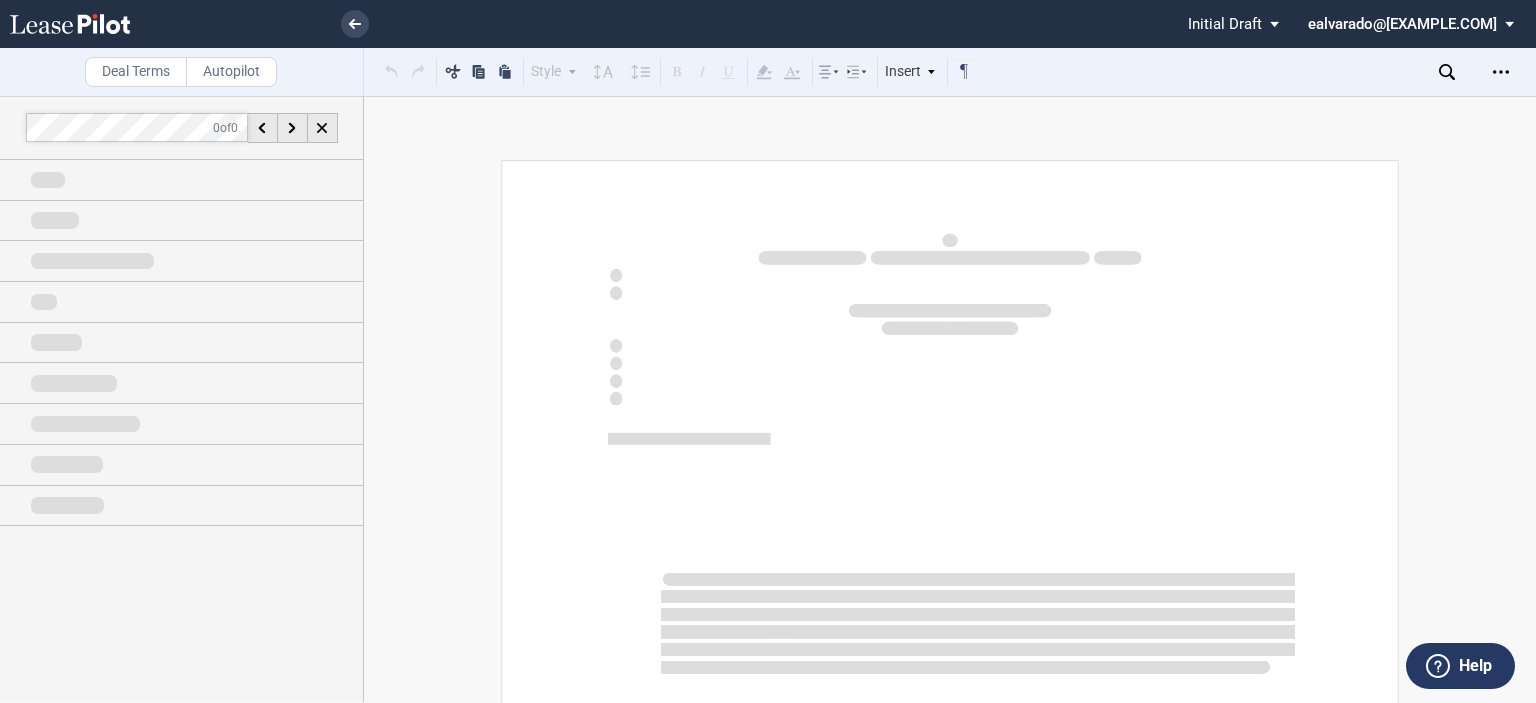 scroll, scrollTop: 0, scrollLeft: 0, axis: both 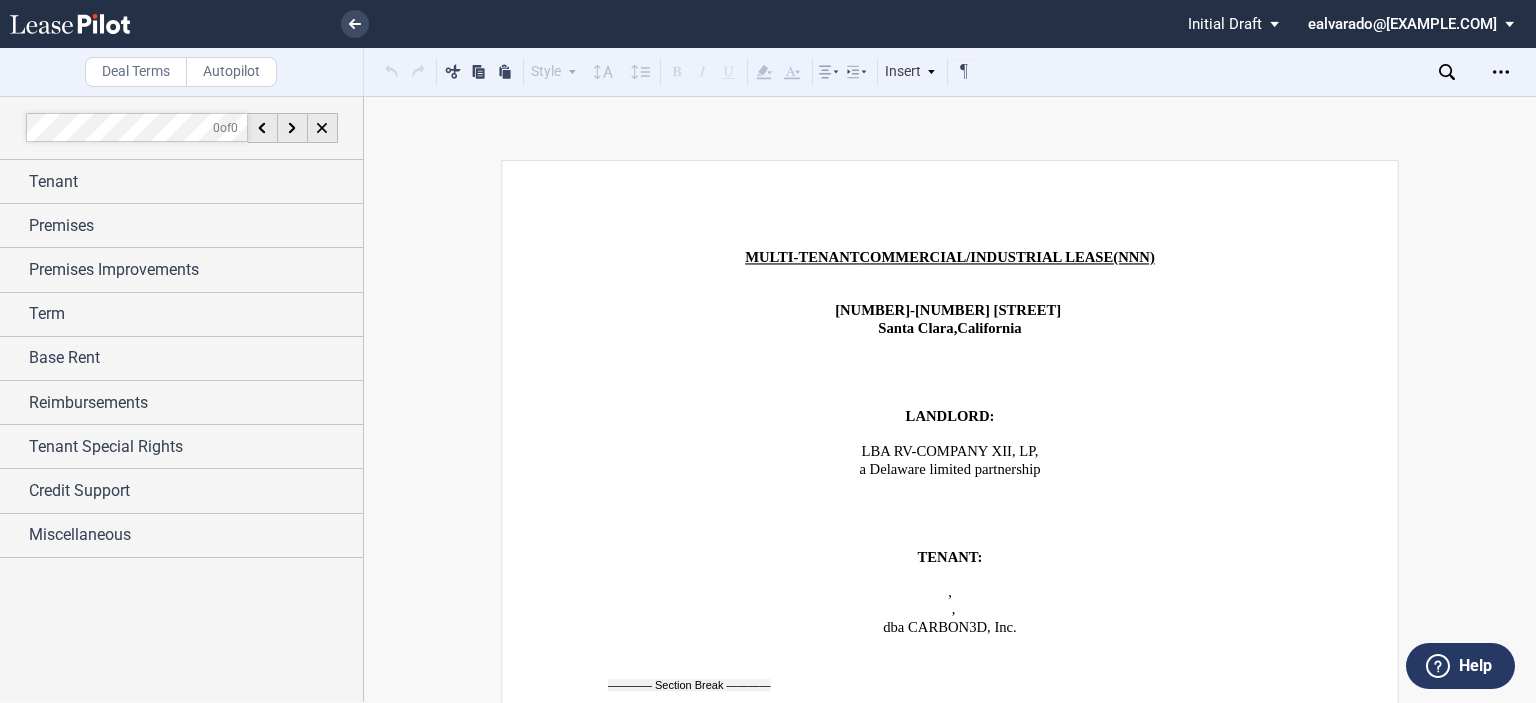 click 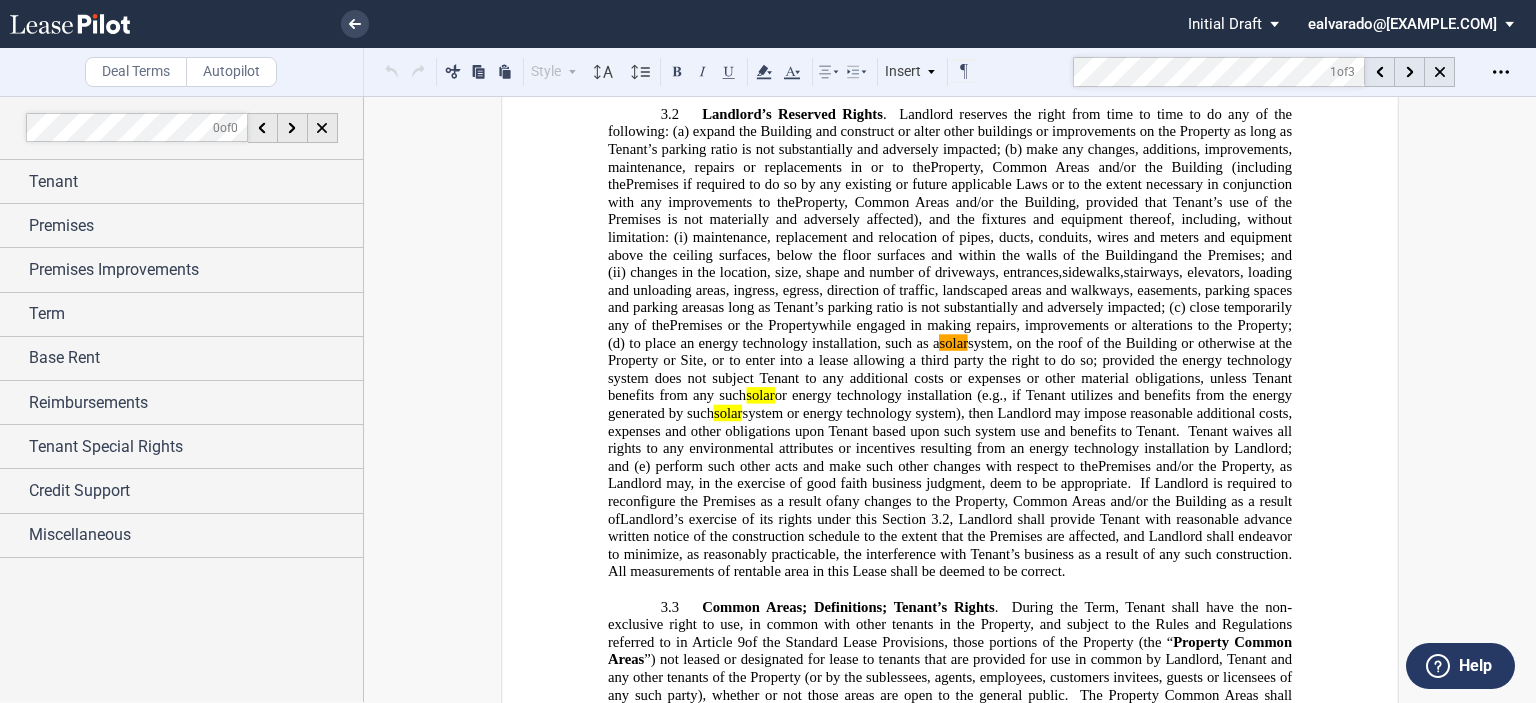scroll, scrollTop: 3599, scrollLeft: 0, axis: vertical 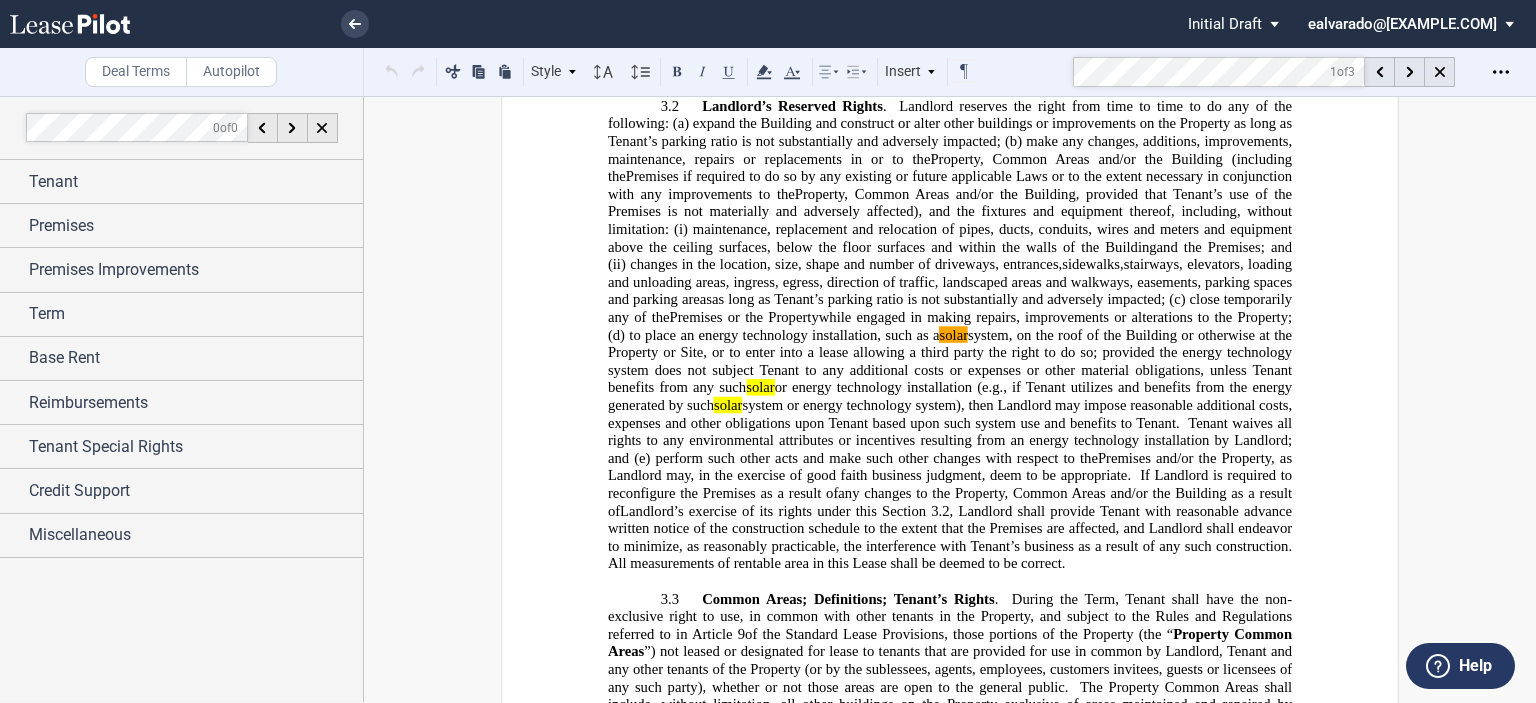 drag, startPoint x: 600, startPoint y: 330, endPoint x: 651, endPoint y: 469, distance: 148.06079 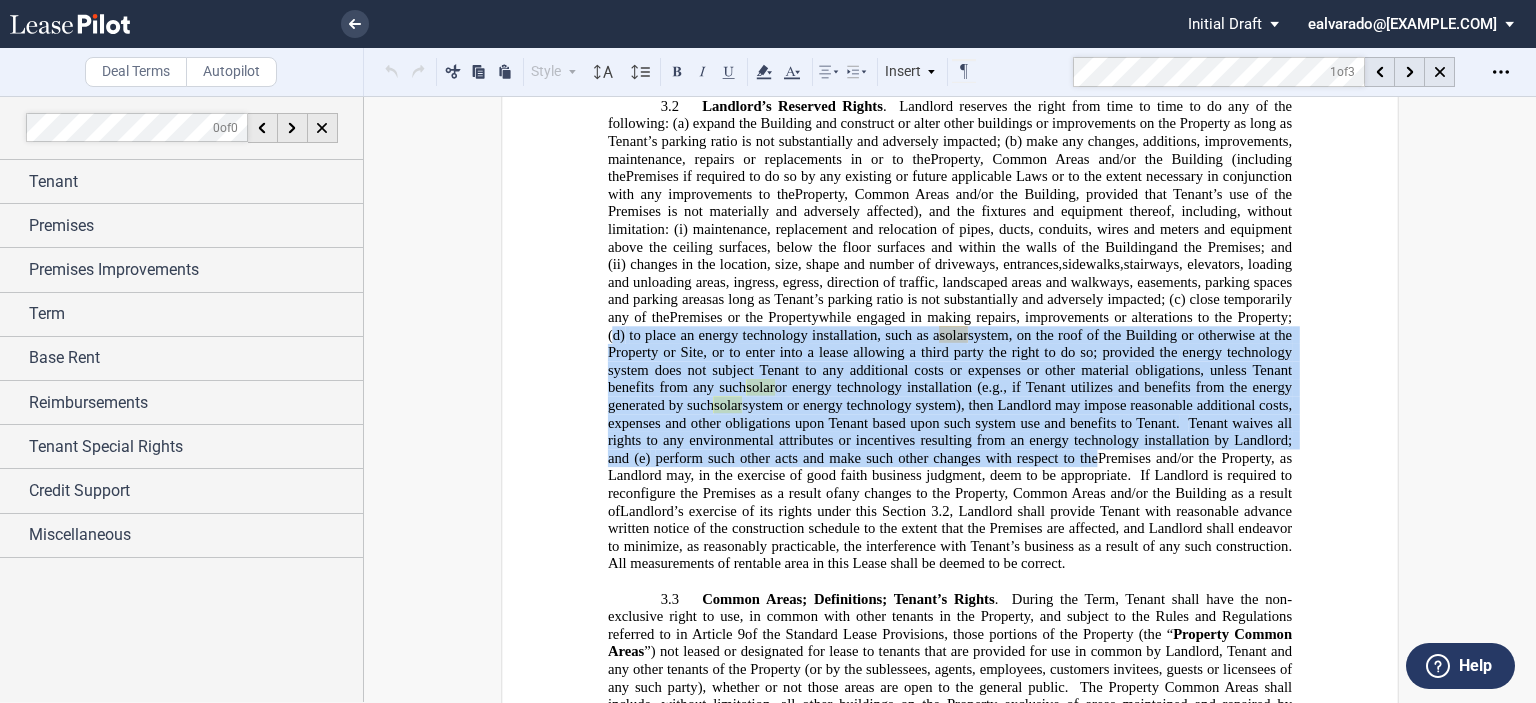 click on "Premises if required to do so by any existing or future applicable Laws or to the extent necessary in conjunction with any improvements to the" 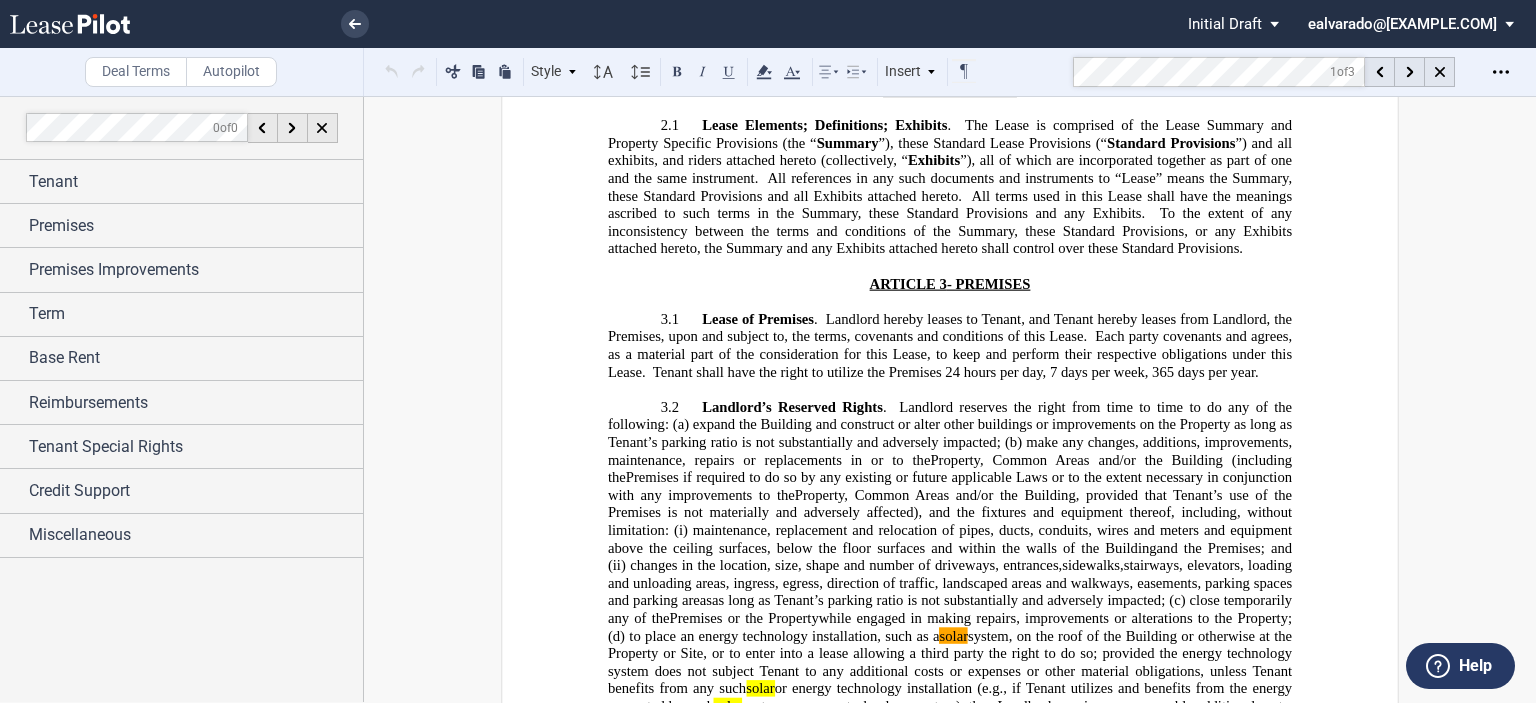 scroll, scrollTop: 3300, scrollLeft: 0, axis: vertical 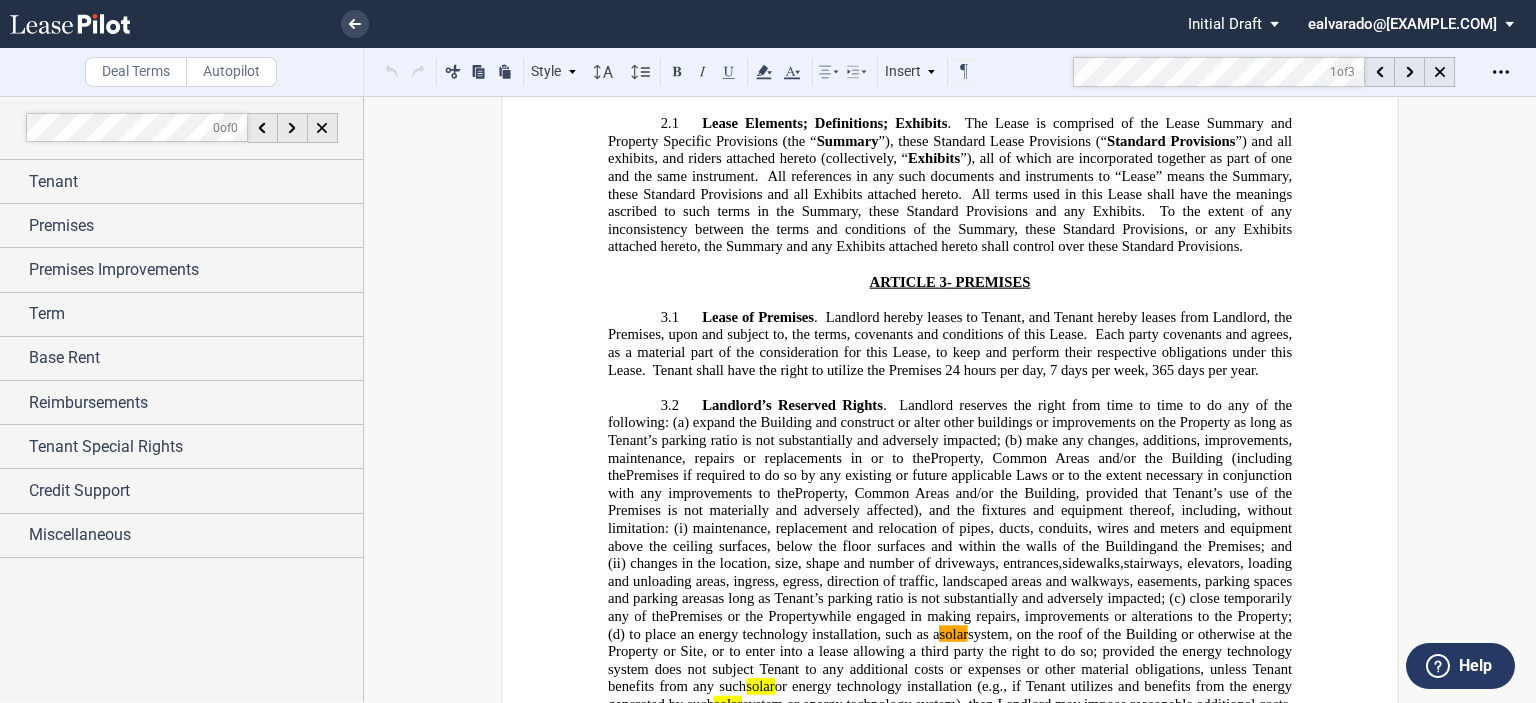 click on "3.1                  Lease of Premises .    Landlord hereby leases to Tenant, and Tenant hereby leases from Landlord, the Premises, upon and subject to, the terms, covenants and conditions of this Lease.    Each party covenants and agrees, as a material part of the consideration for this Lease, to keep and perform their respective obligations under this Lease.    Tenant shall have the right to utilize the Premises 24   hours per day, 7   days per week, 365   days per year." at bounding box center [950, 344] 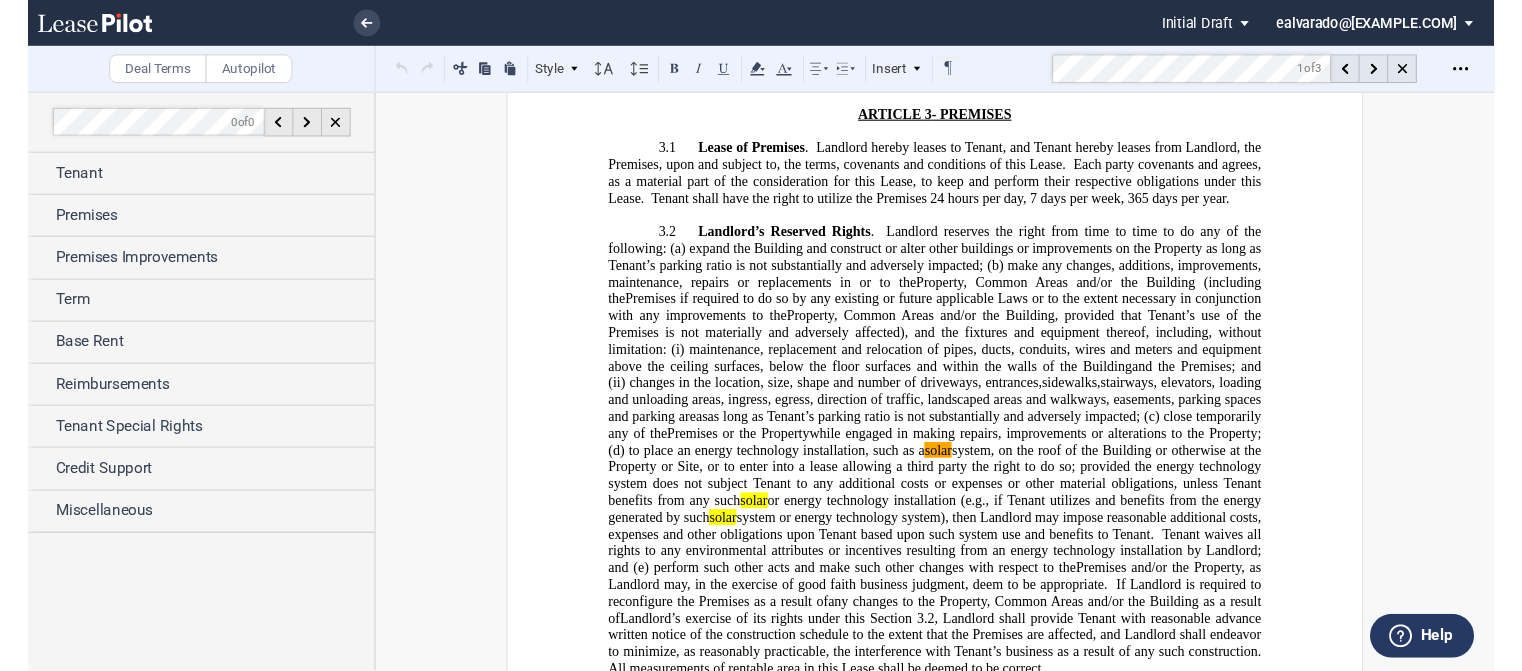 scroll, scrollTop: 3463, scrollLeft: 0, axis: vertical 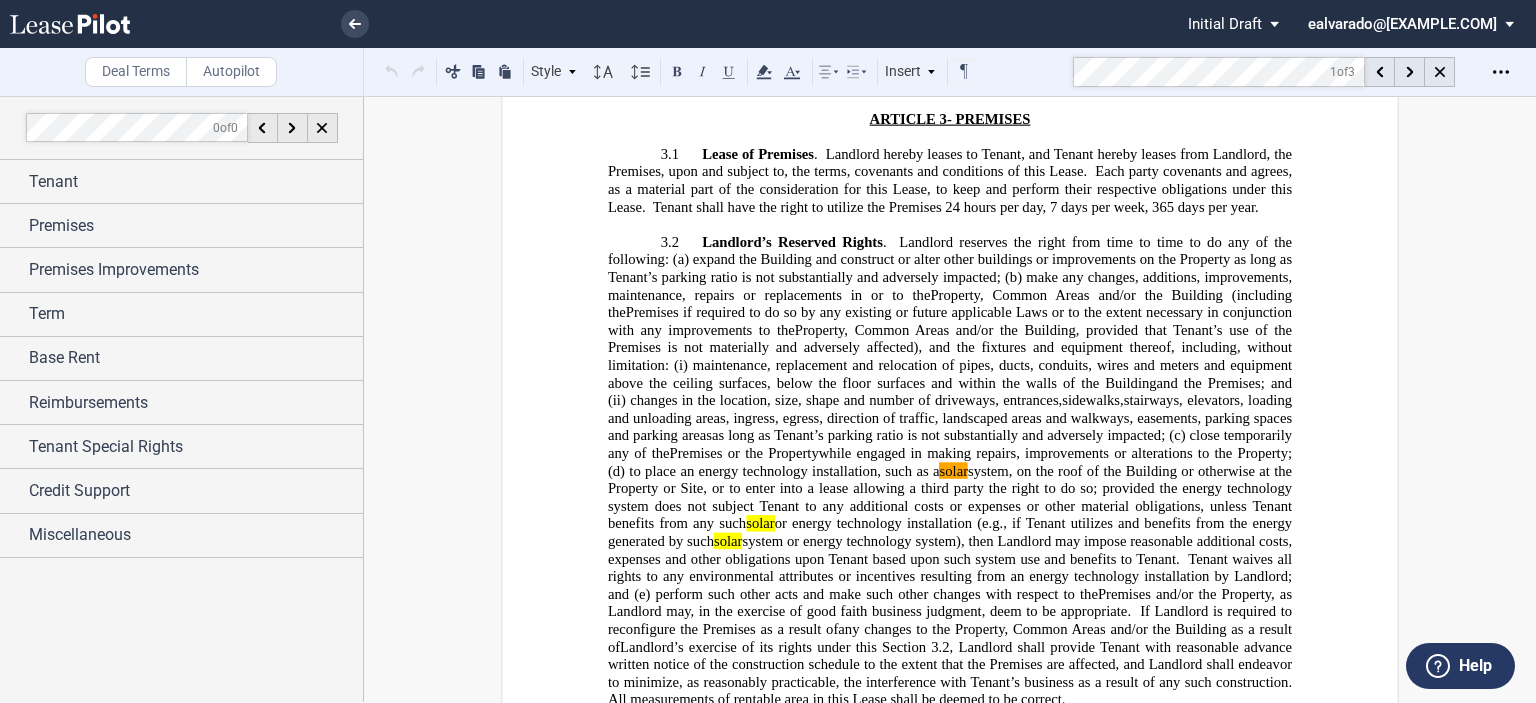 click on "Premises or the Property" 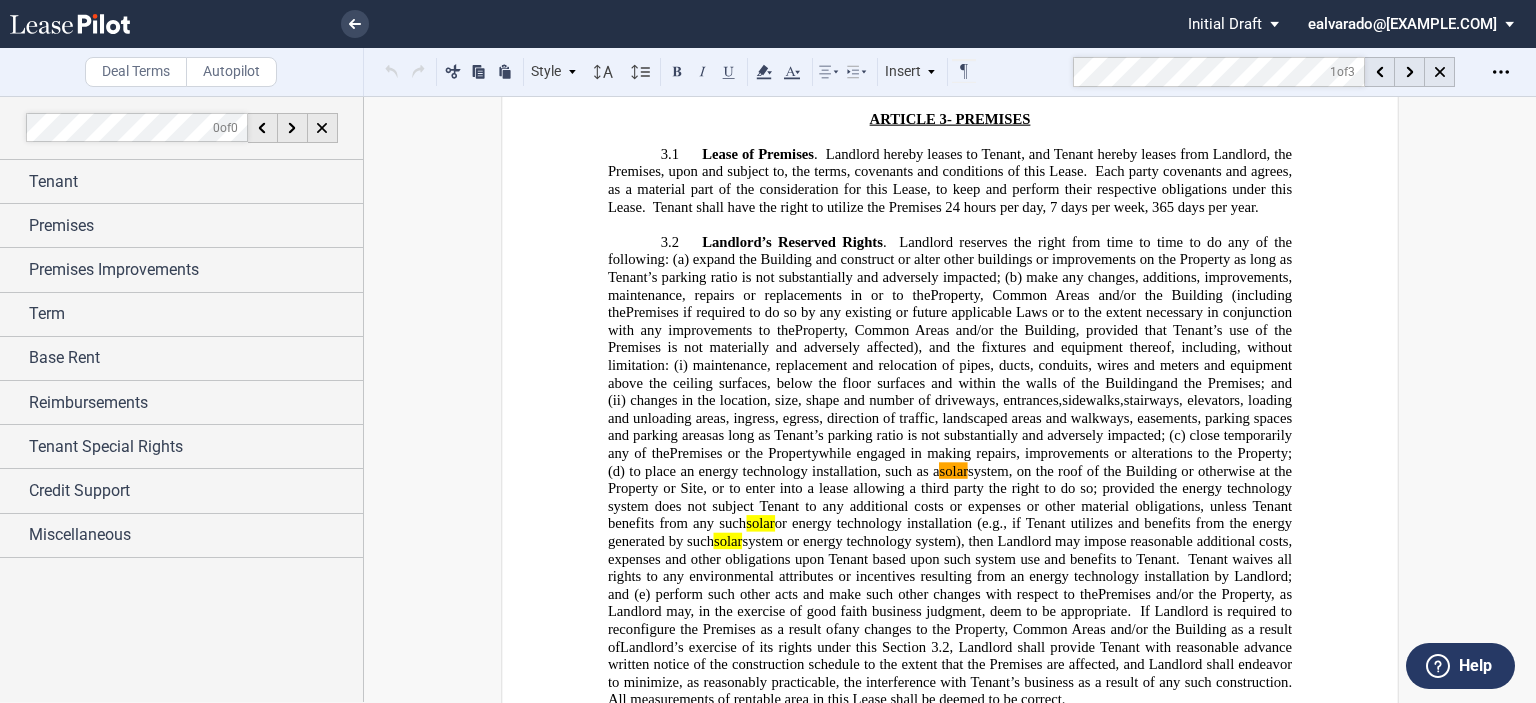 click on "MULTI-TENANT SINGLE TENANT COMMERCIAL/INDUSTRIAL LEASE (NNN) (MG) ﻿ ﻿ ﻿ ﻿ 3500-3520 THOMAS ROAD [CITY], [STATE] ﻿ ﻿ ﻿ ﻿ ﻿ ﻿ ﻿ ﻿ LANDLORD: ﻿ ﻿ LBA RV-COMPANY XII, LP , a Delaware limited partnership ﻿ ﻿ ﻿ ﻿ ﻿ ﻿ ﻿ TENANT: ﻿ ﻿ ﻿ ﻿ ﻿ ﻿ ﻿ ﻿ ﻿ , ﻿ an individual dba CARBON3D, Inc. ﻿ ﻿ ﻿ ﻿ ﻿ ﻿ ﻿ TABLE OF CONTENTS !!TOC \o "1-1" \h \z \u!! ﻿ ﻿ EXHIBITS: ﻿ ﻿ ﻿ ﻿ ﻿ ﻿ Exhibit ﻿ A ﻿ ﻿ Premises" at bounding box center [950, 20637] 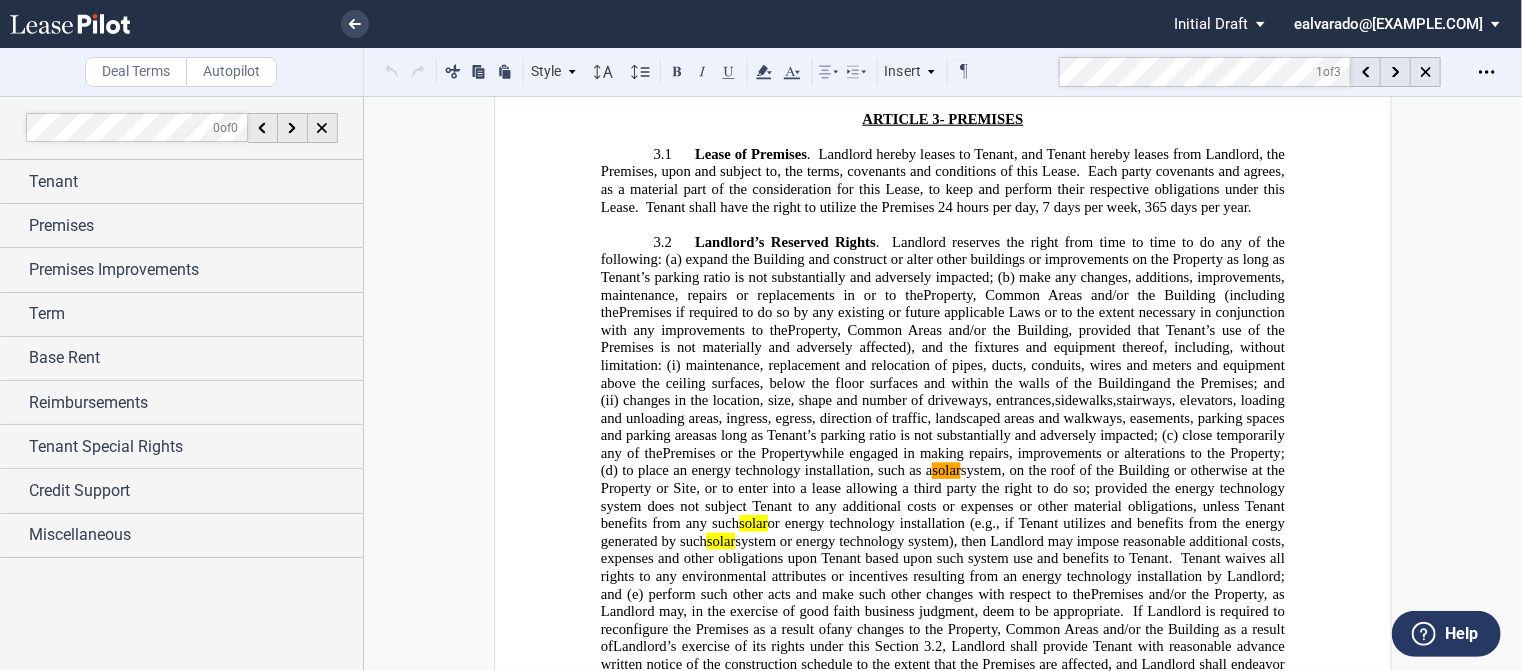 click on "Tenant waives all rights to any environmental attributes or incentives resulting from an energy technology installation by Landlord; and (e)" 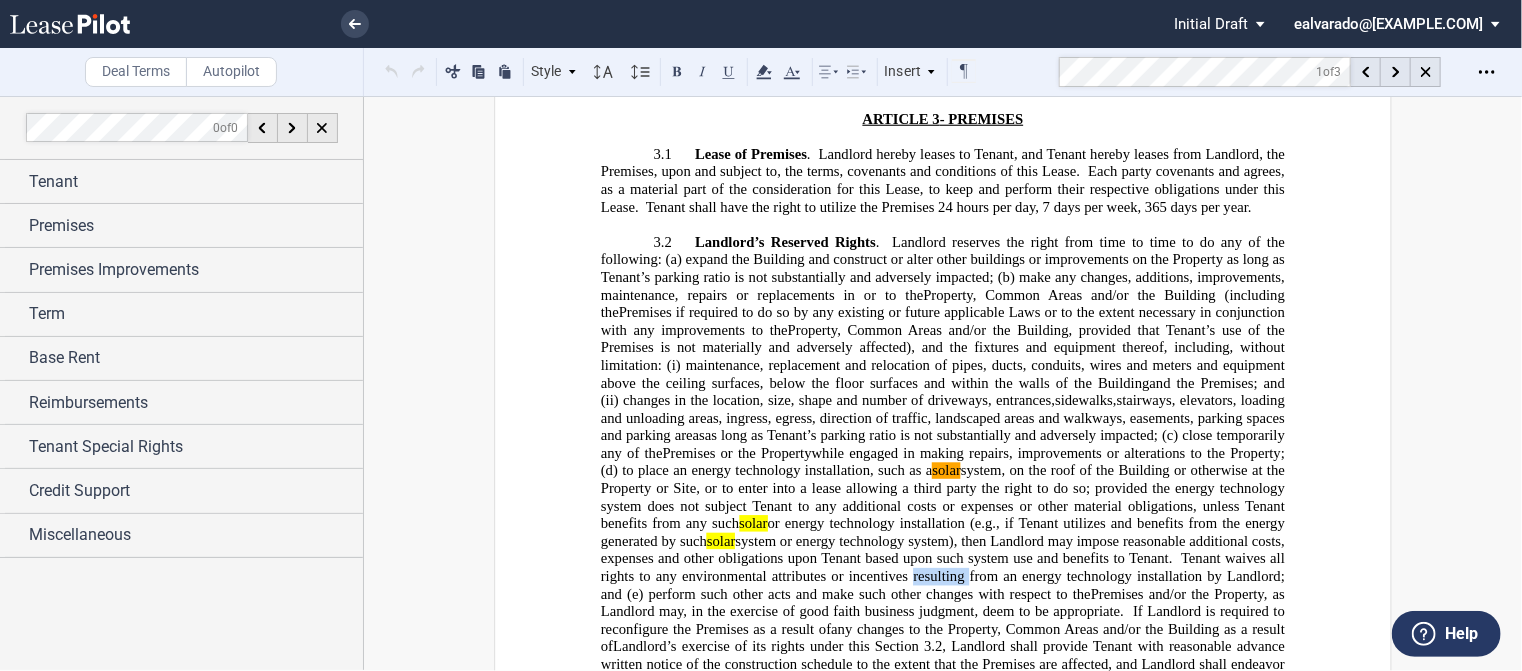 click on "Tenant waives all rights to any environmental attributes or incentives resulting from an energy technology installation by Landlord; and (e)" 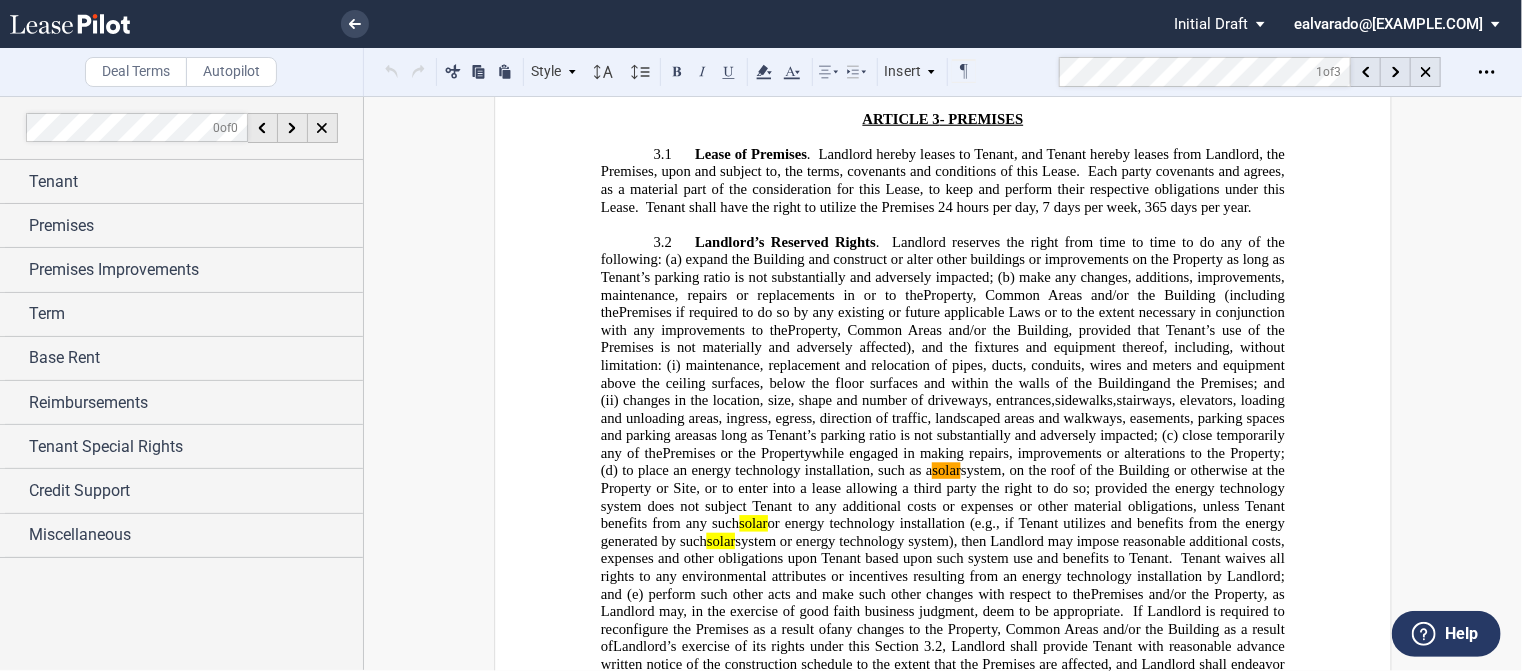 click on "maintenance, replacement and relocation of pipes, ducts, conduits, wires and meters and equipment above the ceiling surfaces, below the floor surfaces and within the walls of the Building" 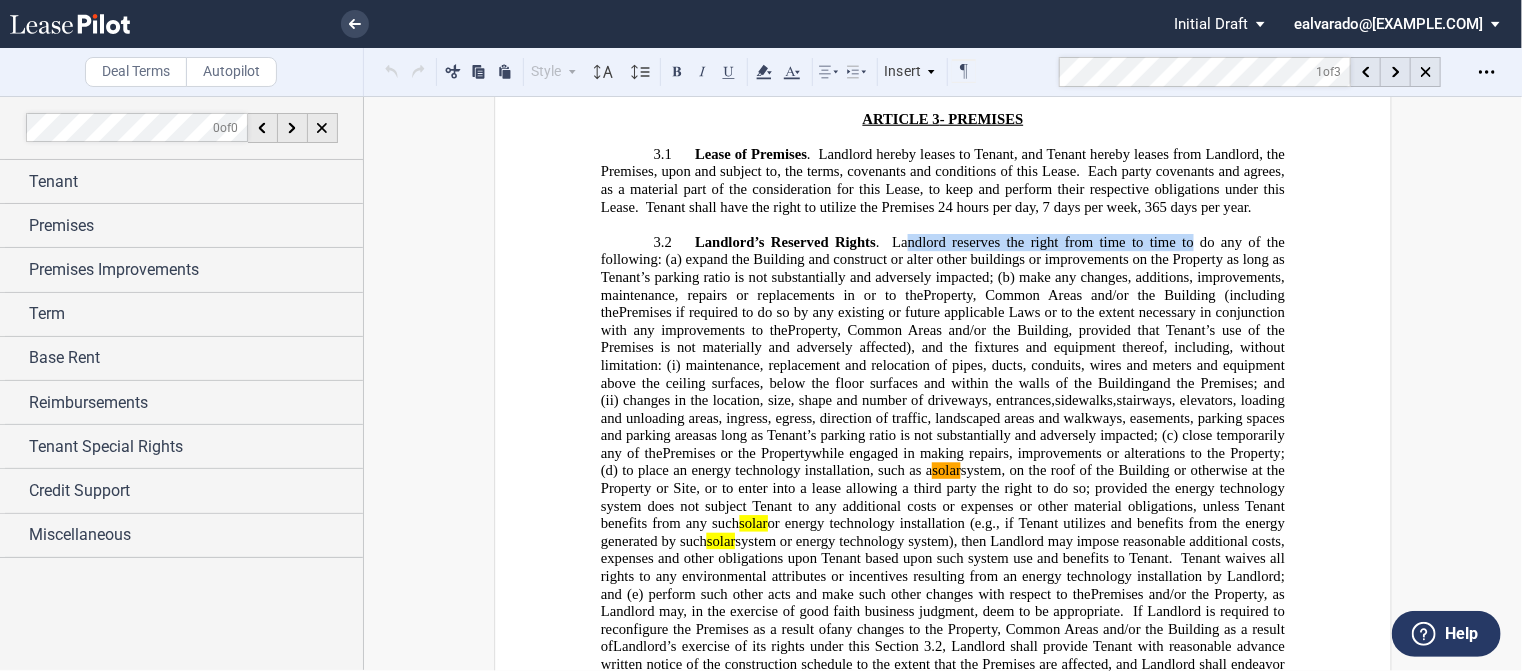 drag, startPoint x: 902, startPoint y: 244, endPoint x: 1192, endPoint y: 244, distance: 290 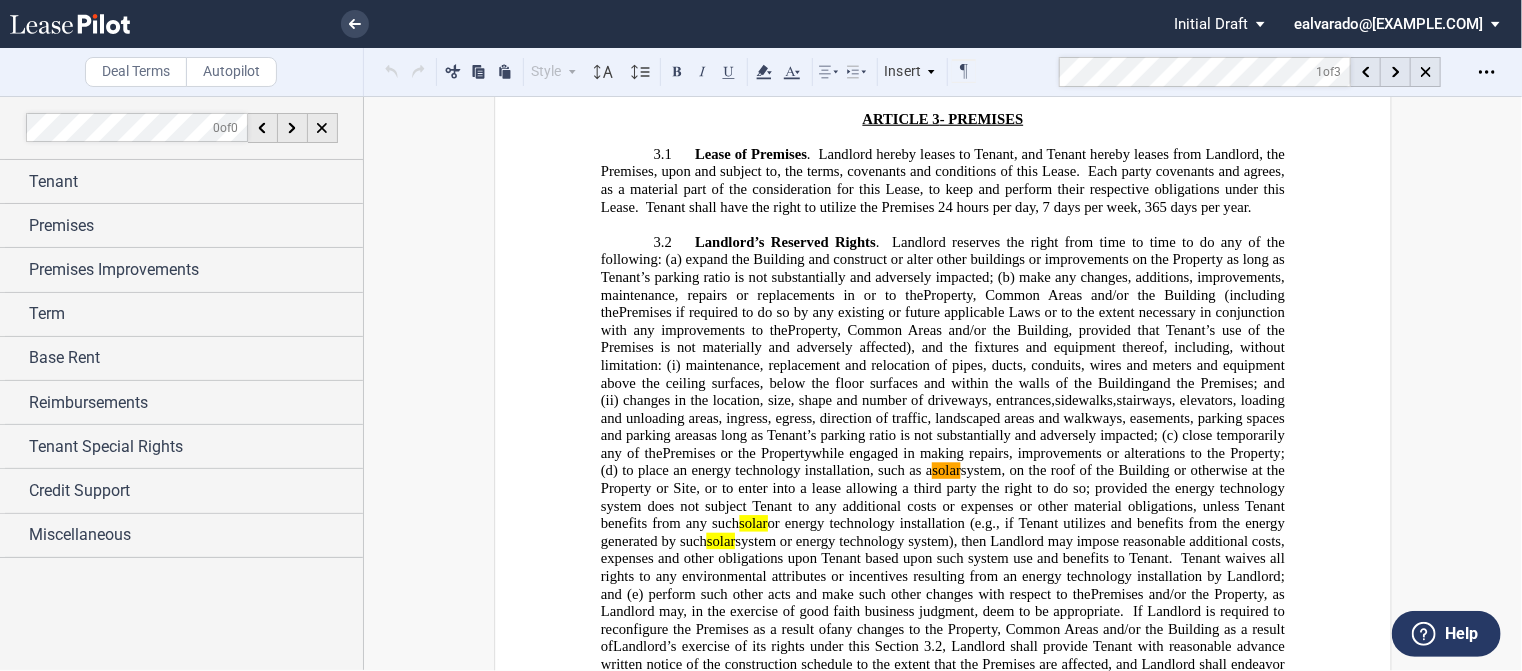 drag, startPoint x: 1161, startPoint y: 246, endPoint x: 874, endPoint y: 255, distance: 287.14108 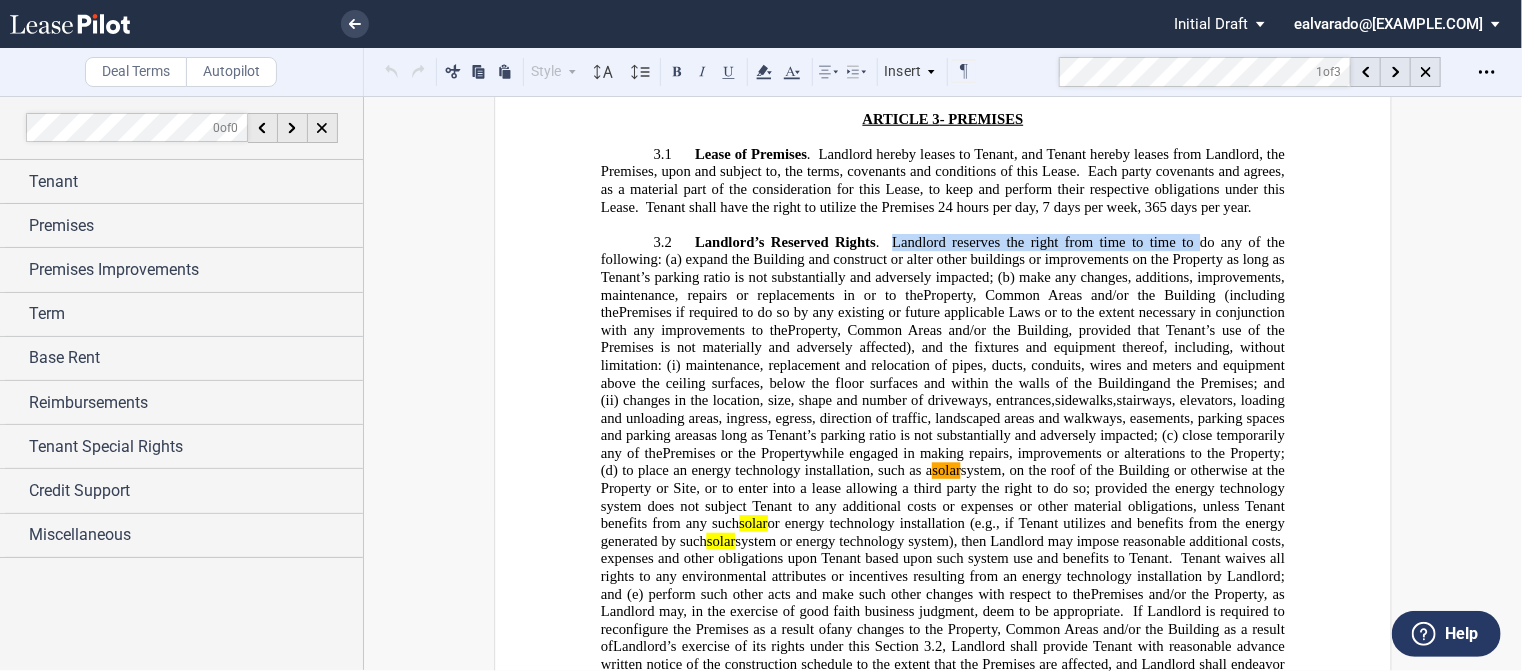 drag, startPoint x: 926, startPoint y: 239, endPoint x: 1199, endPoint y: 242, distance: 273.01648 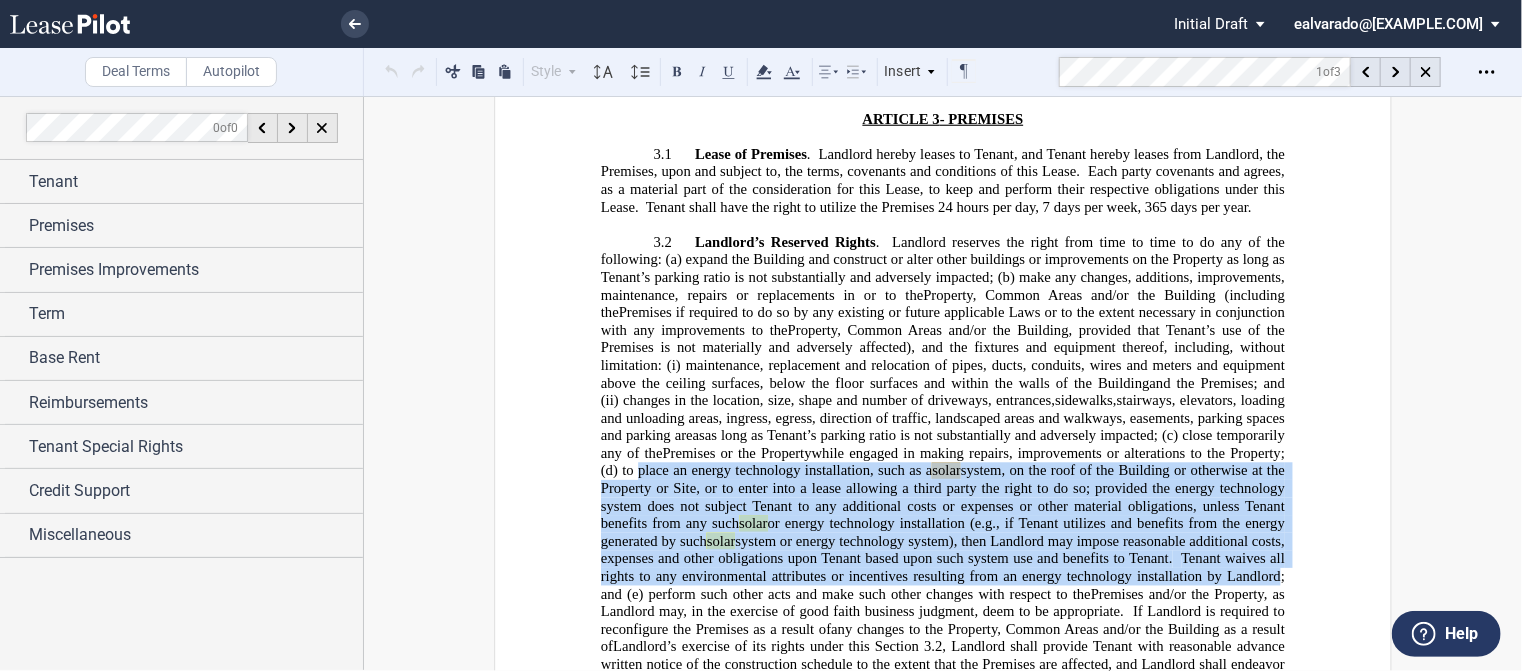 drag, startPoint x: 632, startPoint y: 475, endPoint x: 651, endPoint y: 594, distance: 120.50726 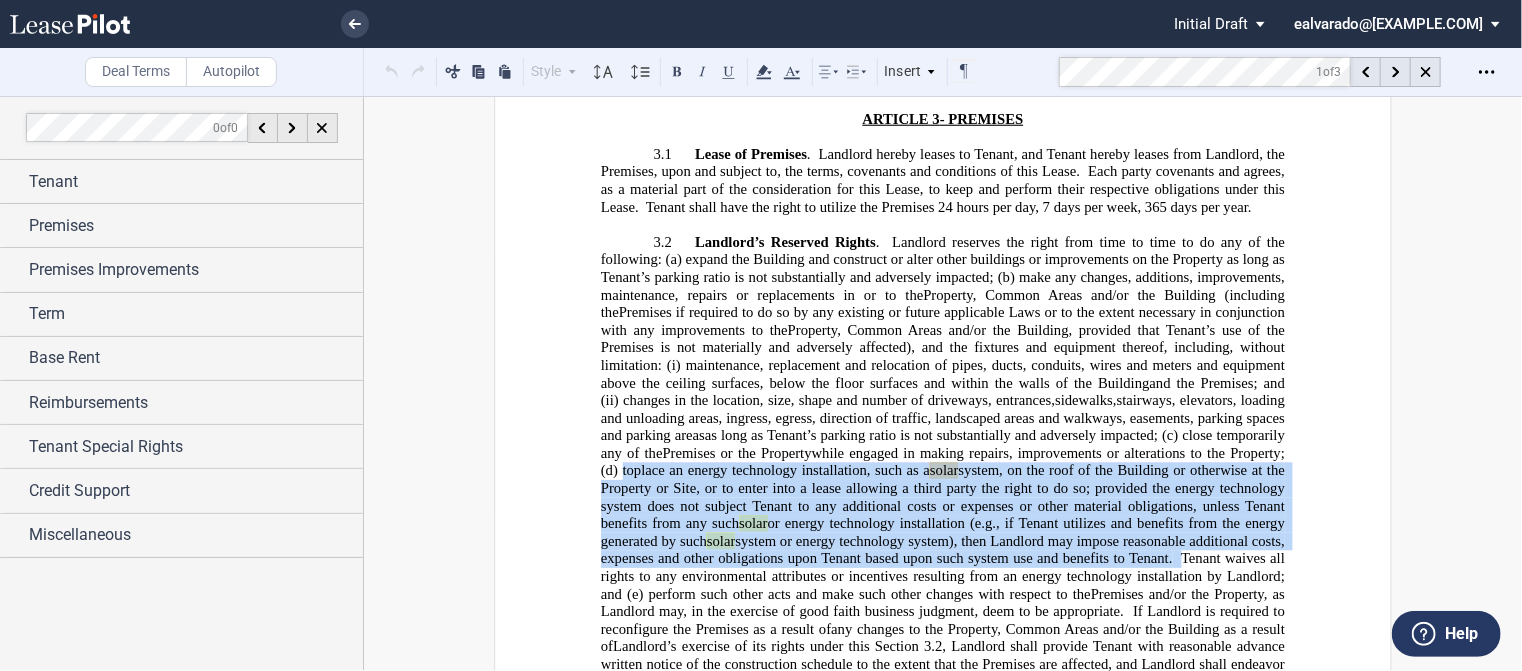 click on ", and the fixtures and equipment thereof, including, without limitation: (i)" 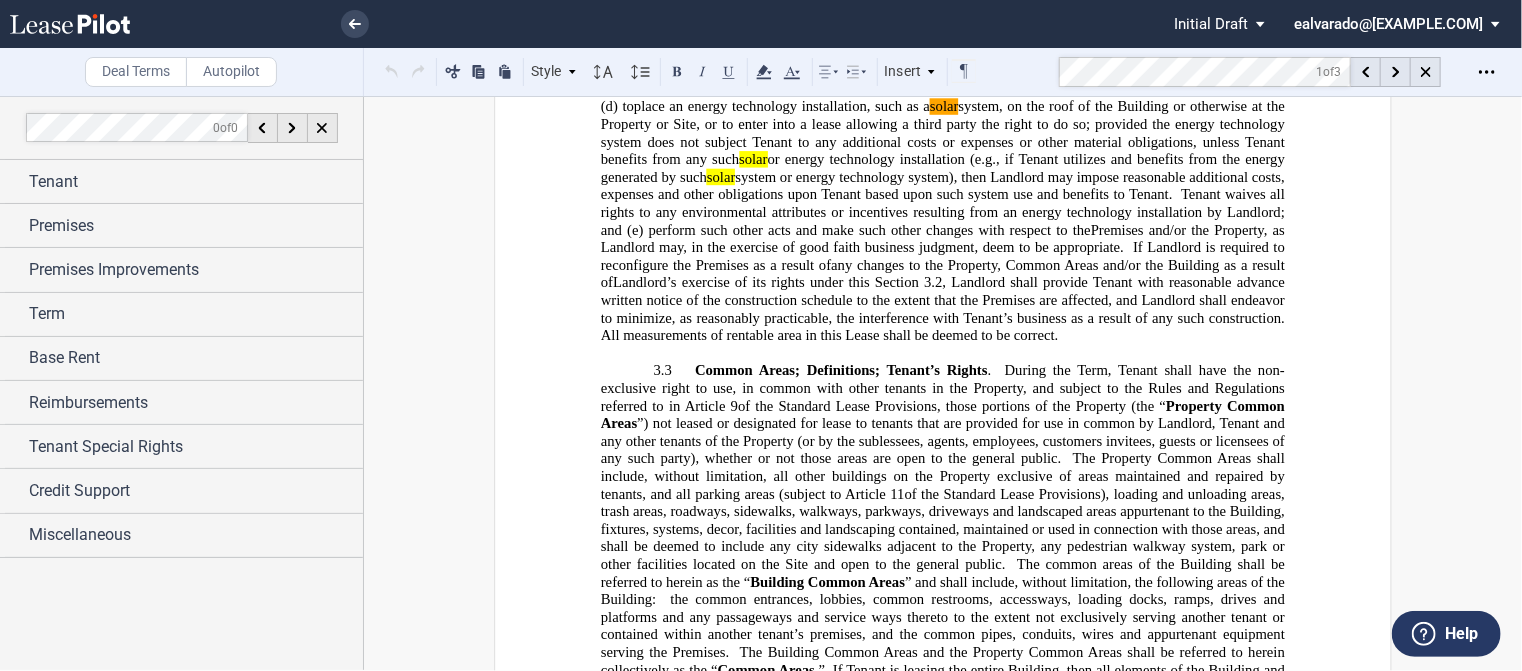 scroll, scrollTop: 3828, scrollLeft: 0, axis: vertical 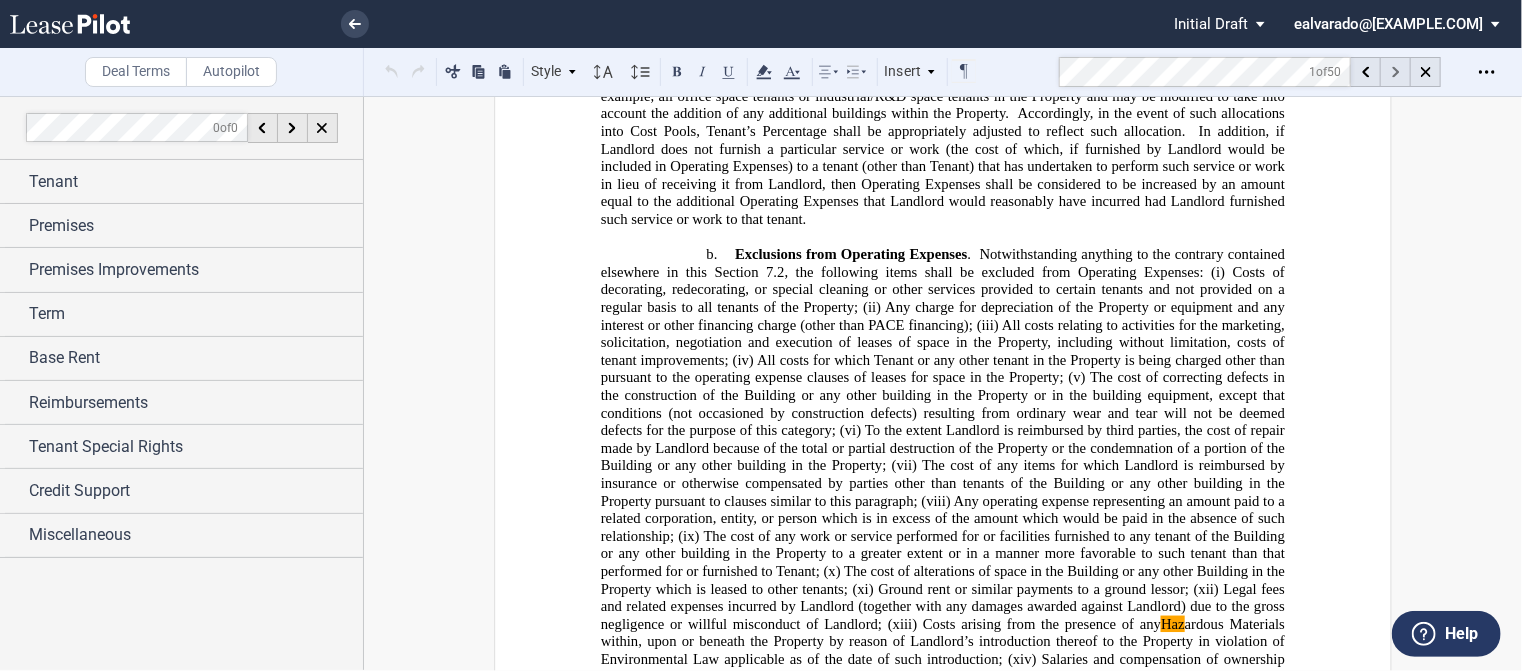 click at bounding box center [1396, 72] 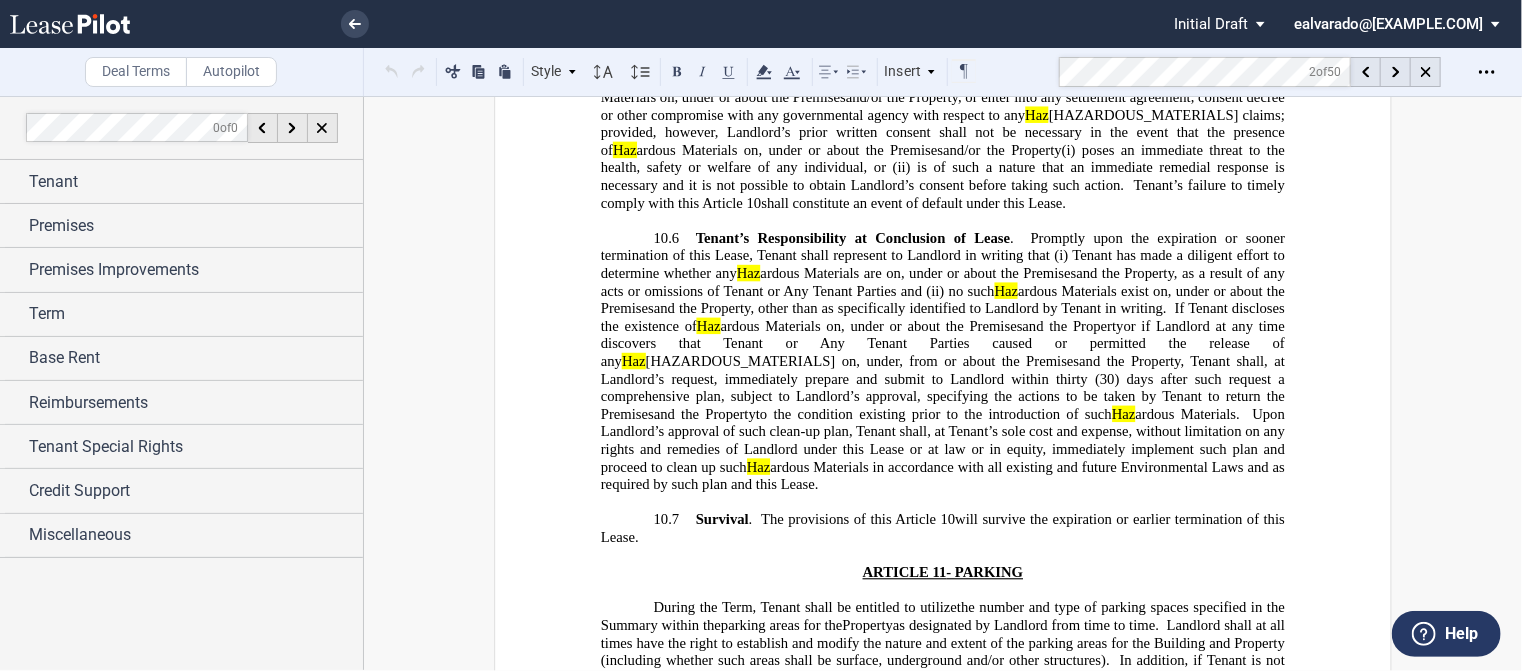 scroll, scrollTop: 14603, scrollLeft: 0, axis: vertical 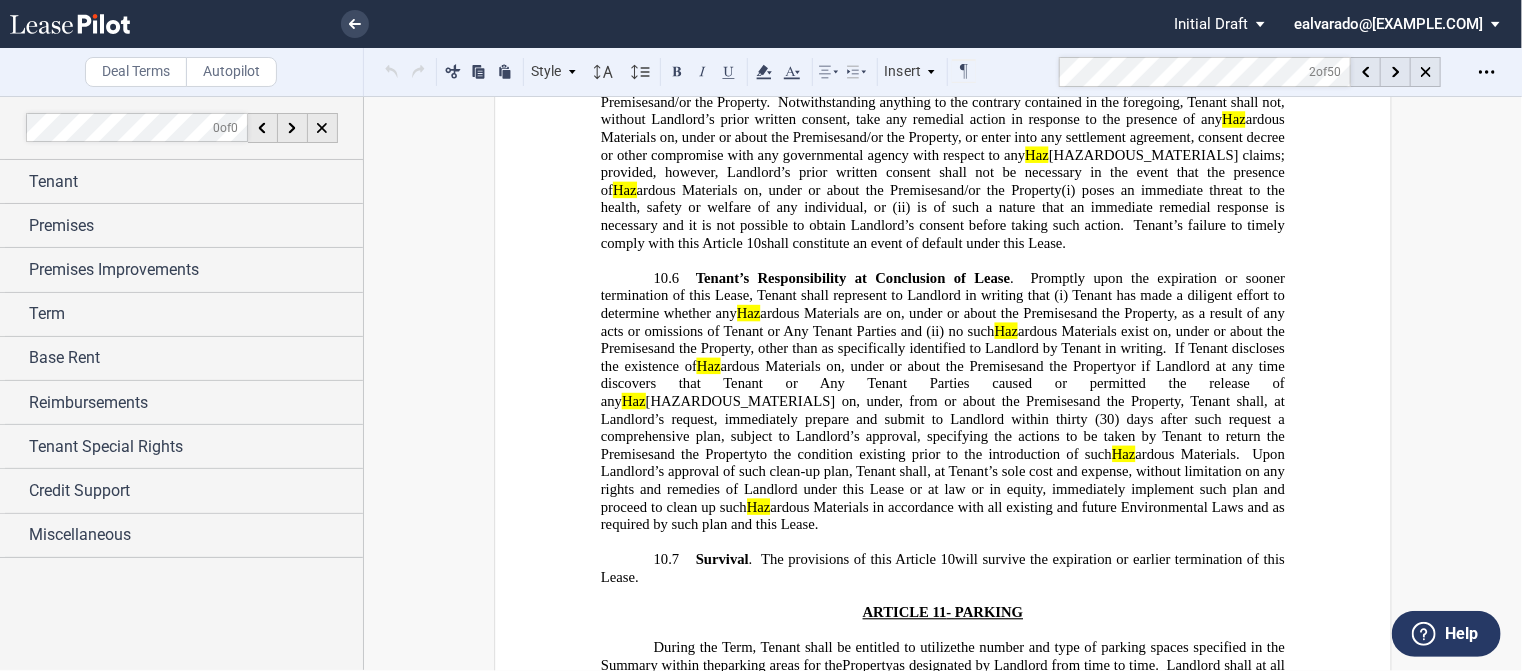 click on "or if Landlord at any time discovers that Tenant or Any Tenant Parties caused or permitted the release of any  Haz ardous Materials on, under, from or about the Premises" 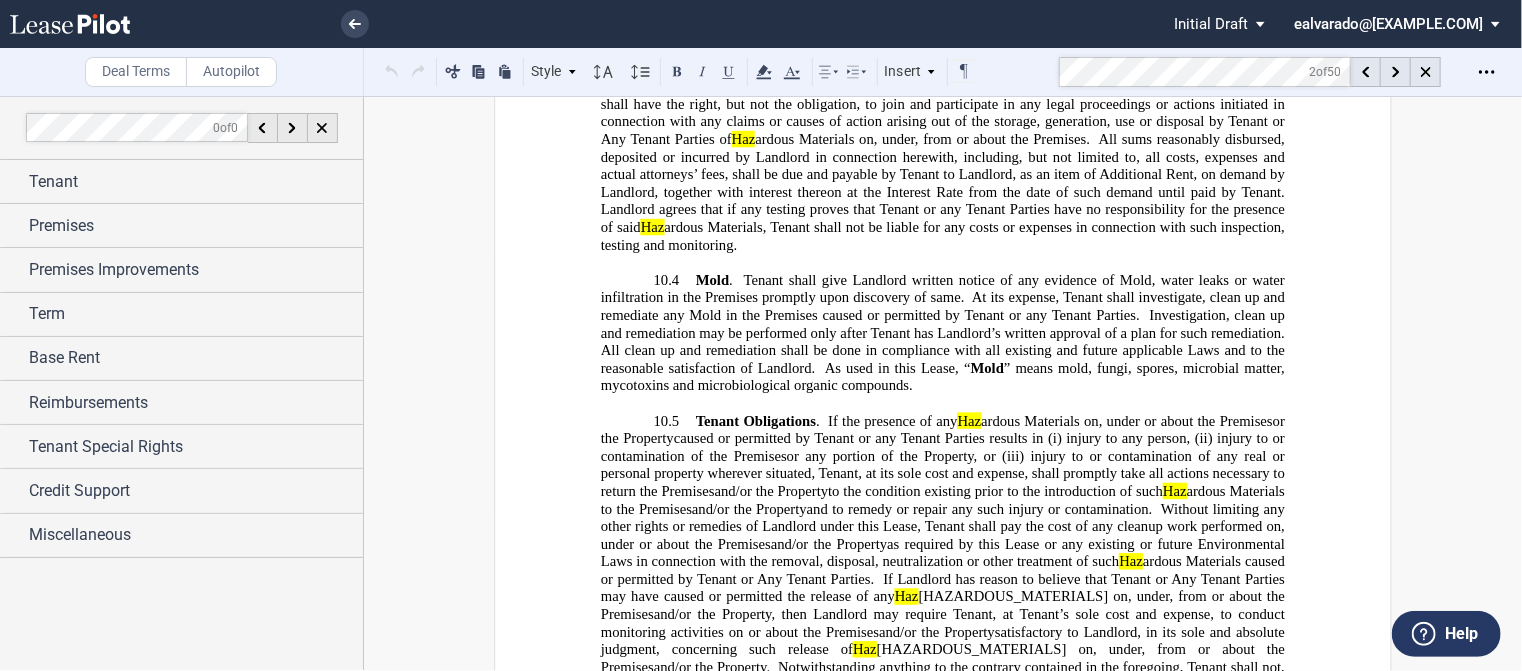 scroll, scrollTop: 13962, scrollLeft: 0, axis: vertical 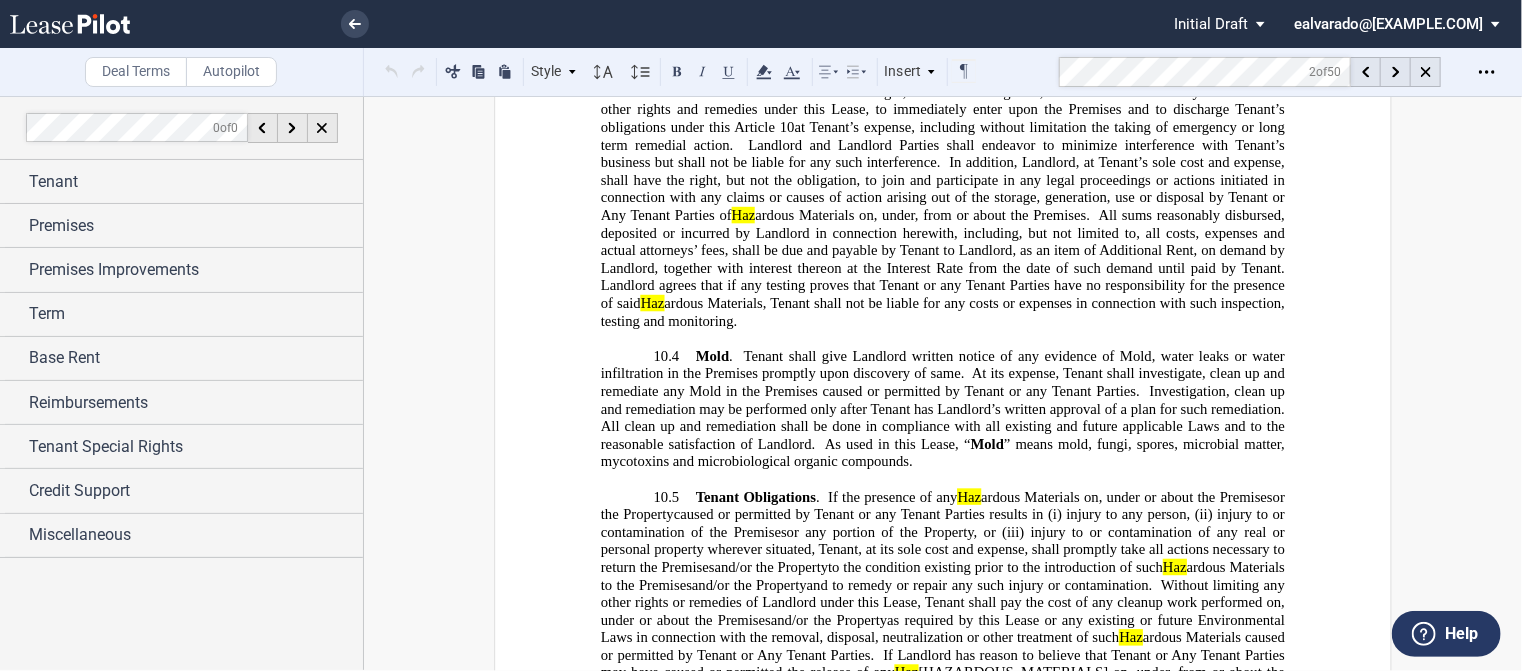 click on "Deal Terms
Autopilot
Style
ARTICLE 1
1.1 Section
(a) Subsection 1
a. Subsection 2
i. Subsection 3
(a) Subsection – Rent
Normal
Normal
8pt
9pt
10pt
10.5pt
11pt
12pt
14pt
16pt
Normal
1
1.15
1.5
2
3
No Color
Automatic
Align Left
Center
Align Right
Justify
Paragraph
First Line
Insert
List
ARTICLE 1
1.1 Section
(a) Subsection 1" at bounding box center (761, 72) 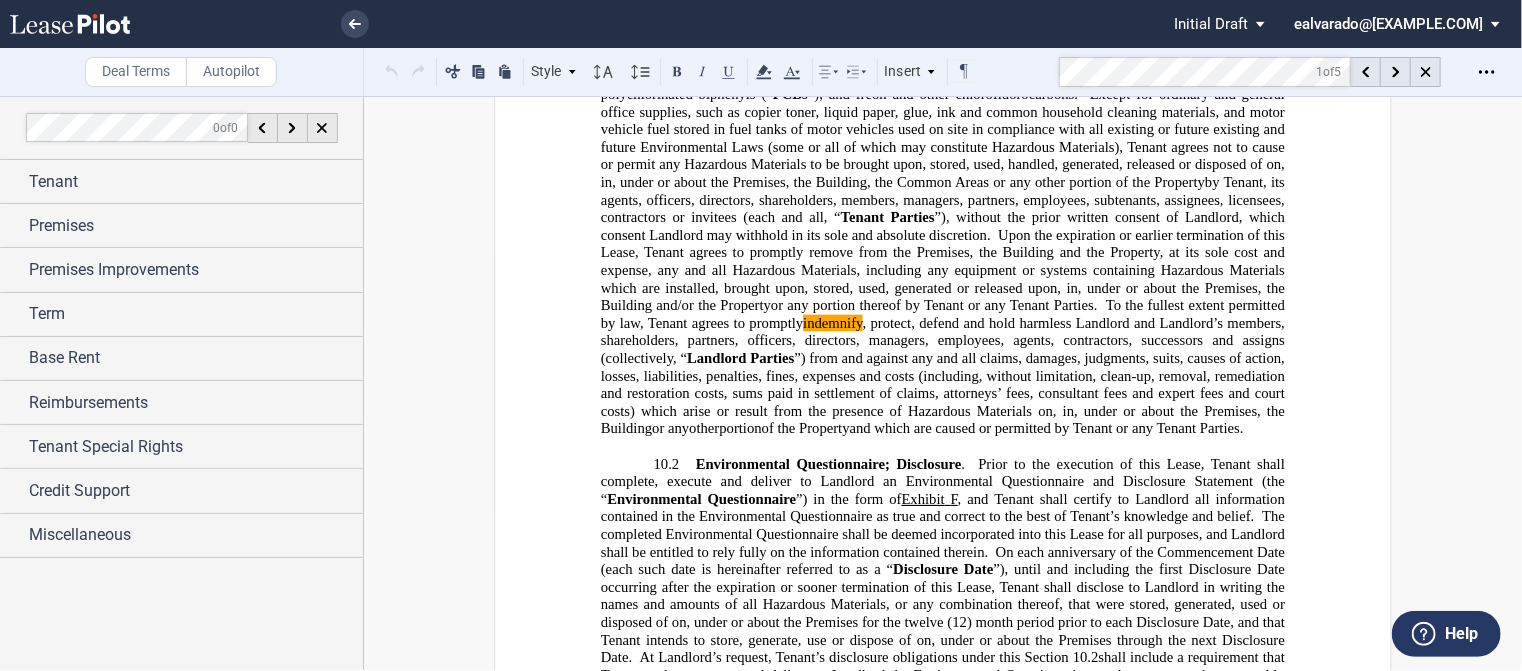 scroll, scrollTop: 12992, scrollLeft: 0, axis: vertical 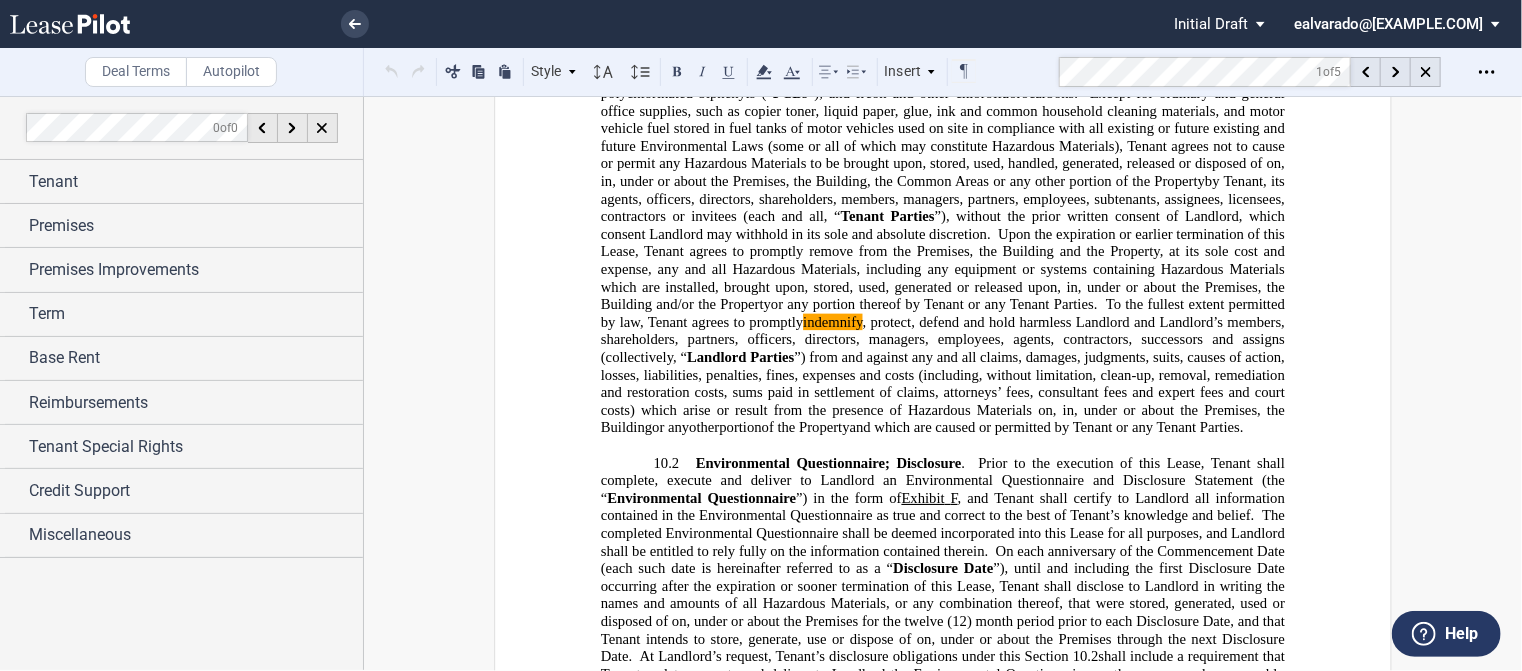 click on "and which are caused or permitted by Tenant or any Tenant Parties." 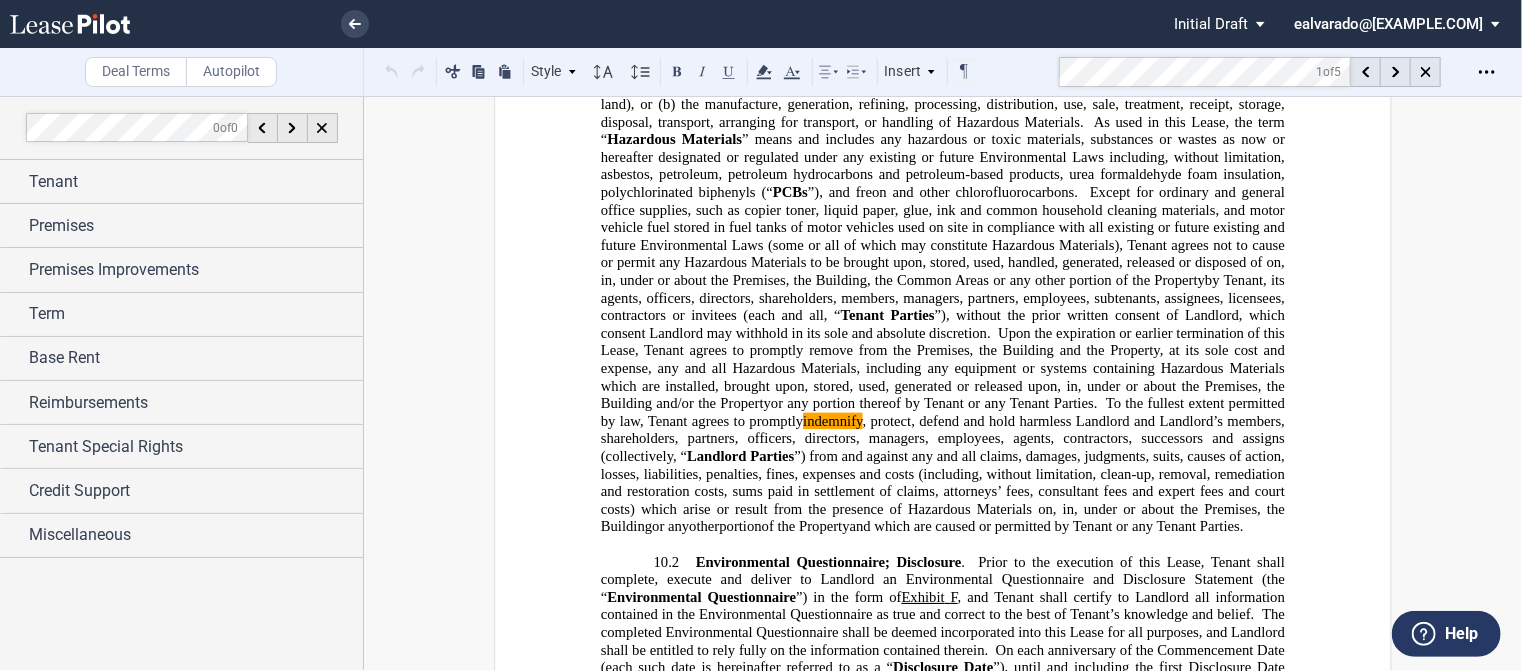 scroll, scrollTop: 12895, scrollLeft: 0, axis: vertical 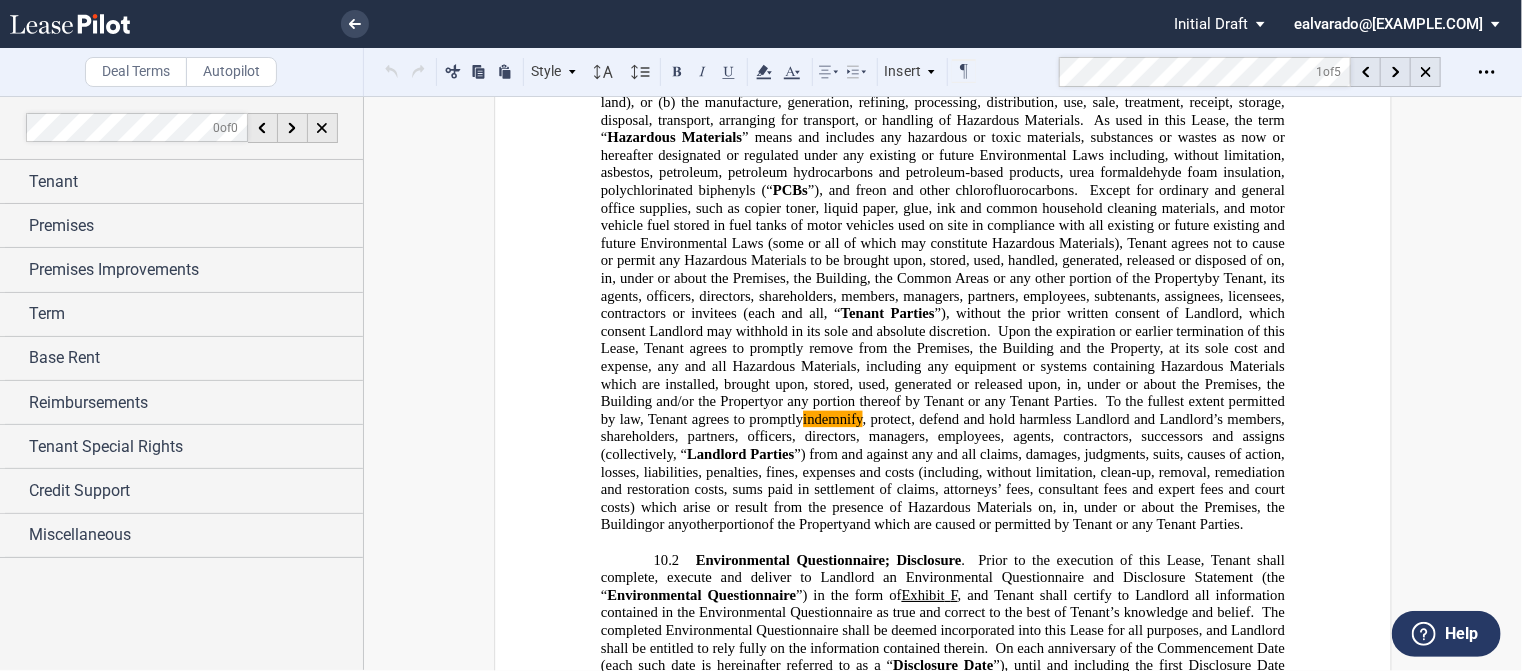 click on "”) from and against any and all claims, damages, judgments, suits, causes of action, losses, liabilities, penalties, fines, expenses and costs (including, without limitation, clean-up, removal, remediation and restoration costs, sums paid in settlement of claims, attorneys’ fees, consultant fees and expert fees and court costs) which arise or result from the presence of Hazardous Materials on, in, under or about the Premises" 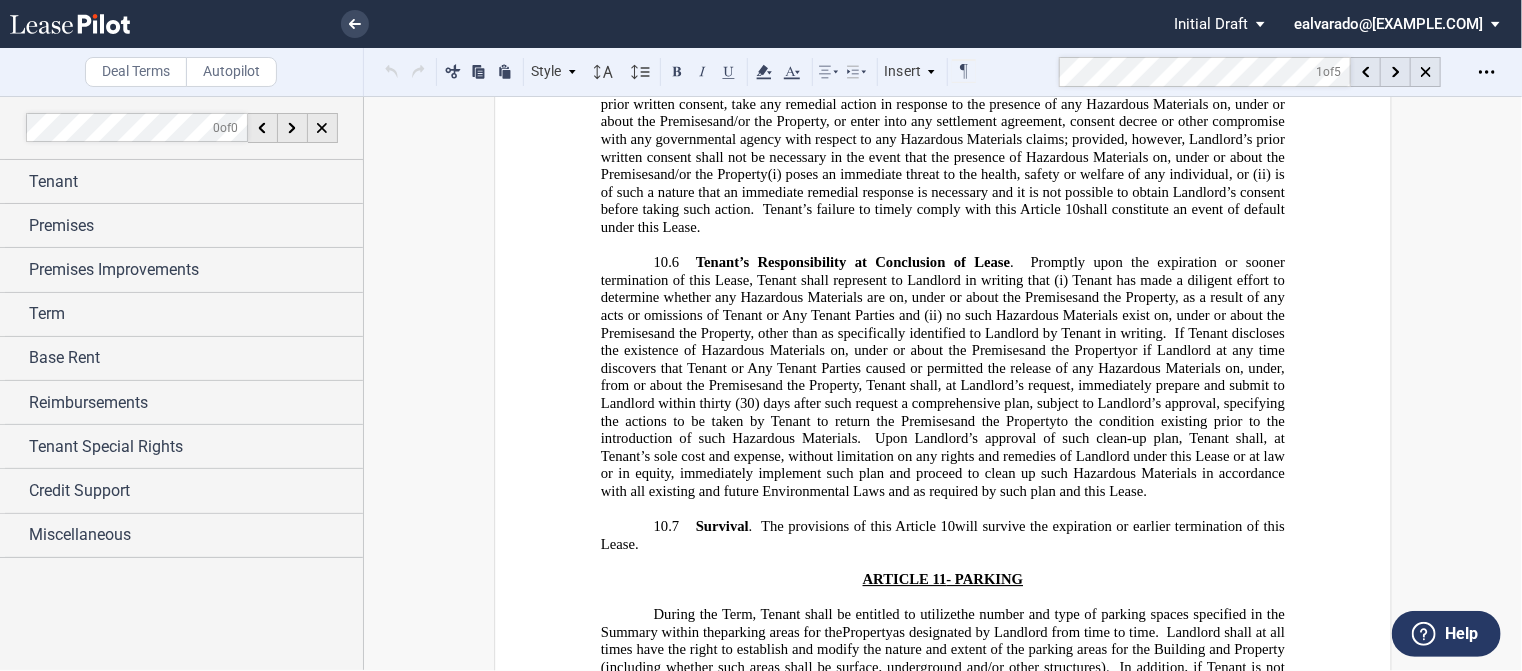 scroll, scrollTop: 14757, scrollLeft: 0, axis: vertical 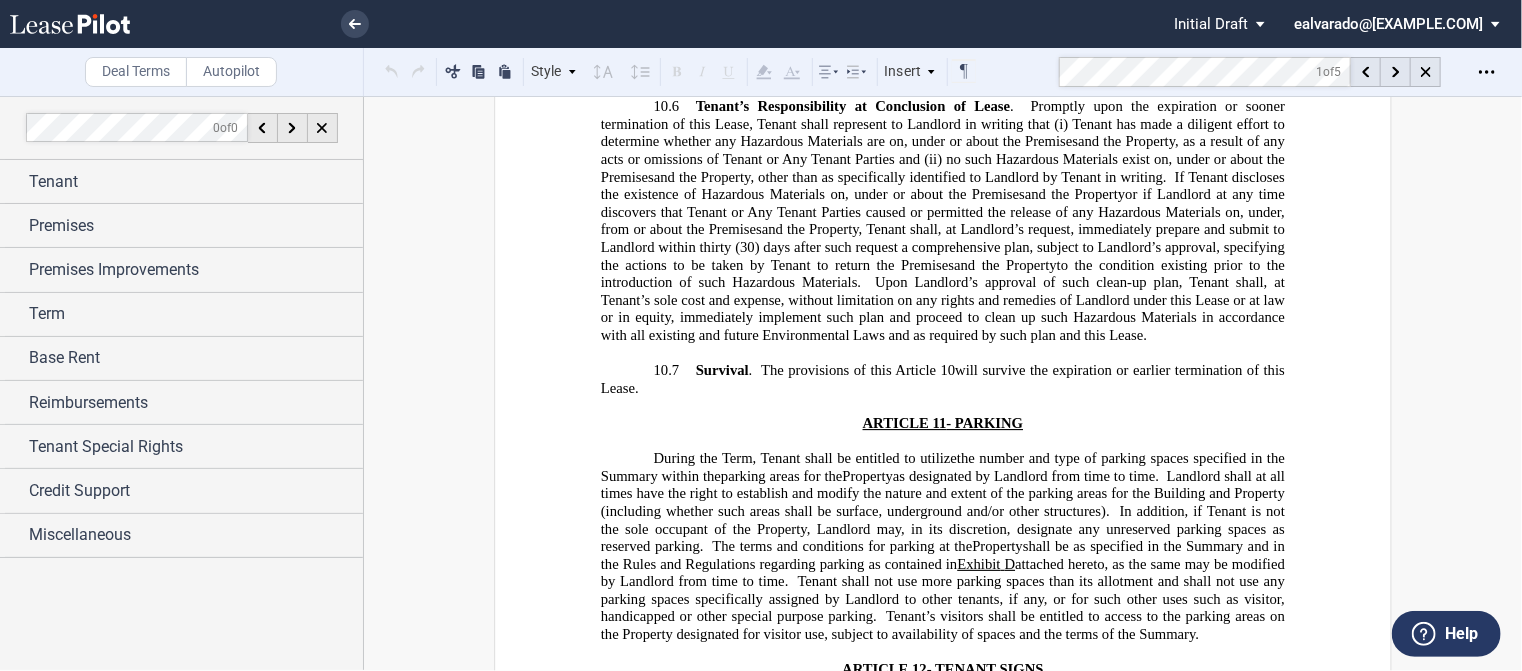 click on "Deal Terms
Autopilot
Style
ARTICLE 1
1.1 Section
(a) Subsection 1
a. Subsection 2
i. Subsection 3
(a) Subsection – Rent
Normal
Normal
8pt
9pt
10pt
10.5pt
11pt
12pt
14pt
16pt
Normal
1
1.15
1.5
2
3
No Color
Automatic
Align Left
Center
Align Right
Justify
Paragraph
First Line
Insert
List
ARTICLE 1
1.1 Section
(a) Subsection 1" at bounding box center (761, 72) 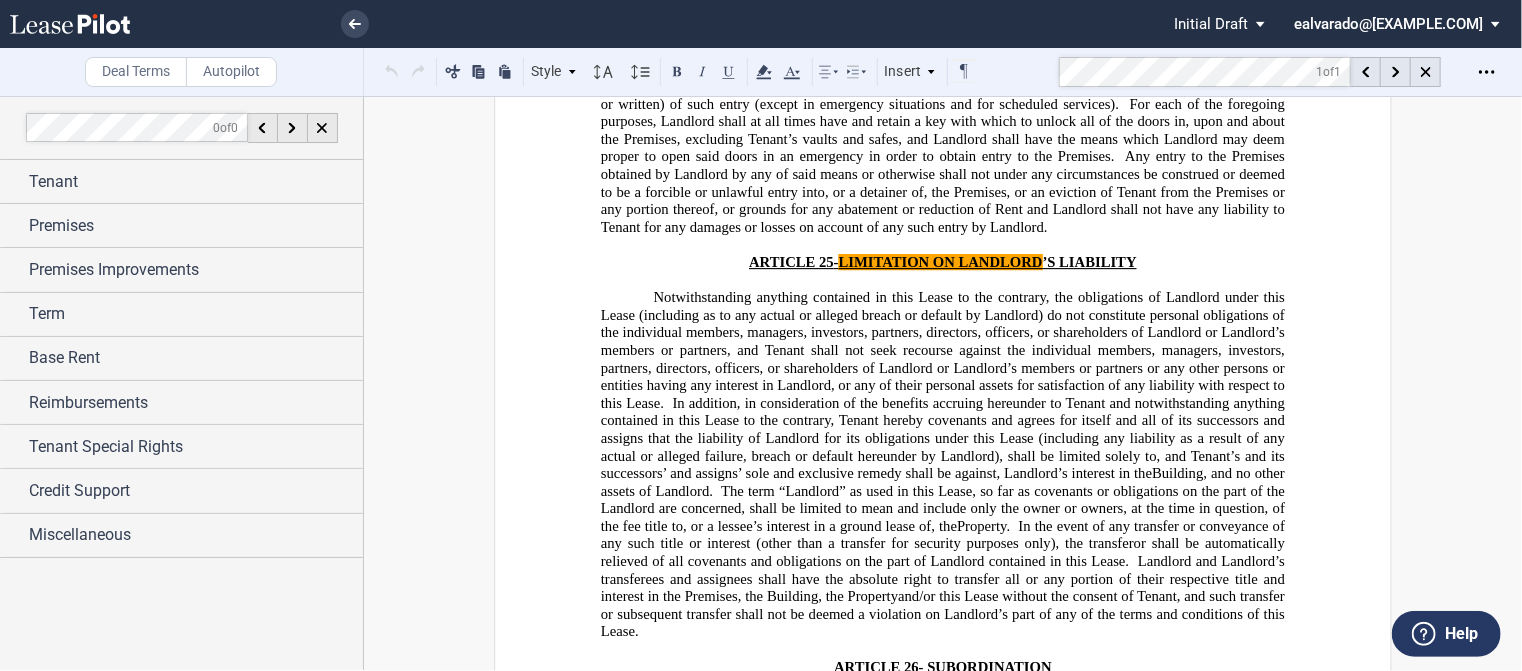 scroll, scrollTop: 27747, scrollLeft: 0, axis: vertical 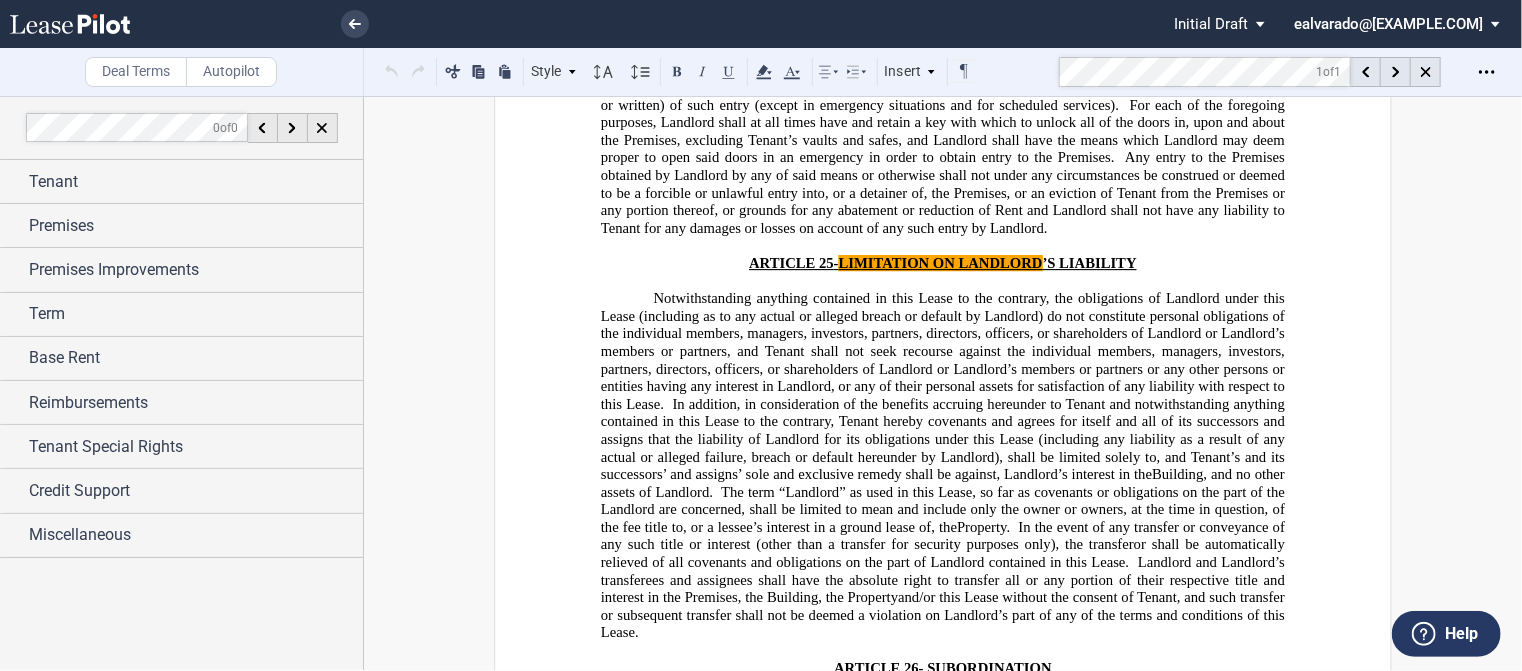 click on "In addition, in consideration of the benefits accruing hereunder to Tenant and notwithstanding anything contained in this Lease to the contrary, Tenant hereby covenants and agrees for itself and all of its successors and assigns that the liability of Landlord for its obligations under this Lease (including any liability as a result of any actual or alleged failure, breach or default hereunder by Landlord), shall be limited solely to, and Tenant’s and its successors’ and assigns’ sole and exclusive remedy shall be against, Landlord’s interest in the" 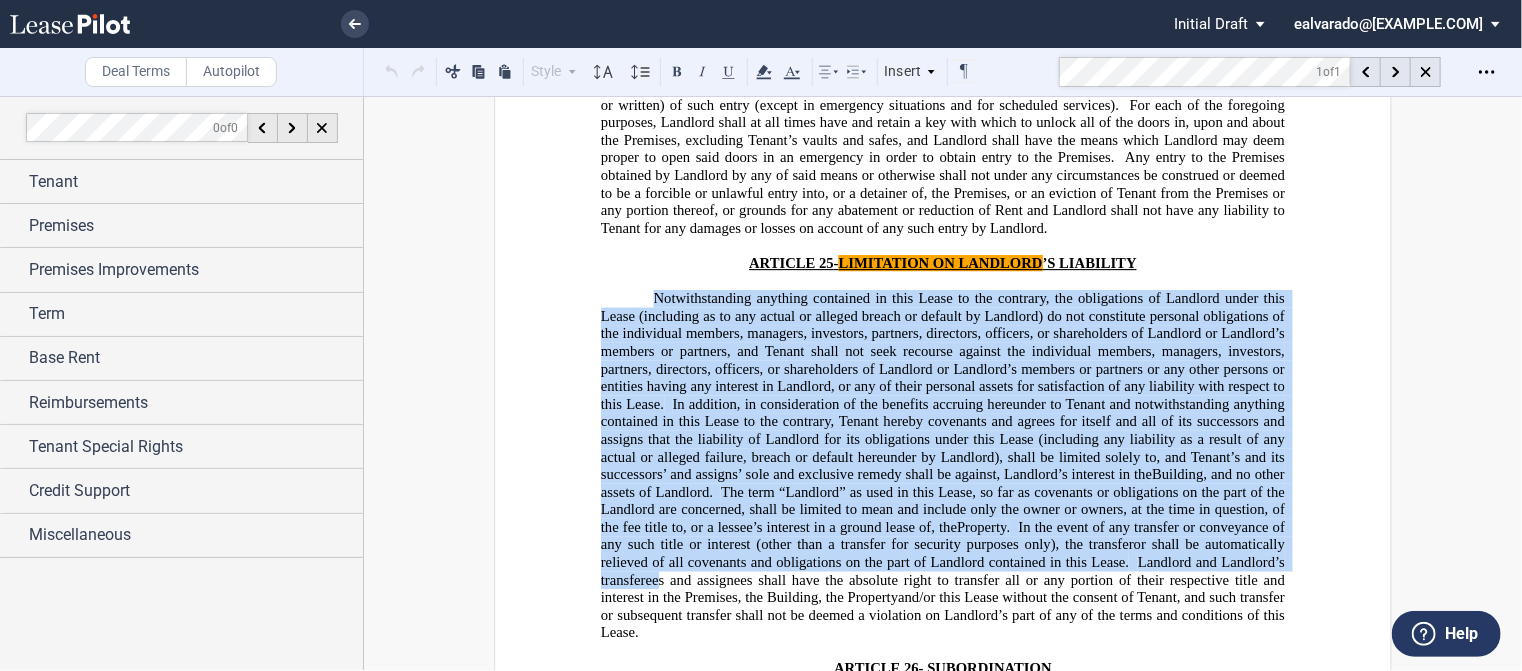 scroll, scrollTop: 27766, scrollLeft: 0, axis: vertical 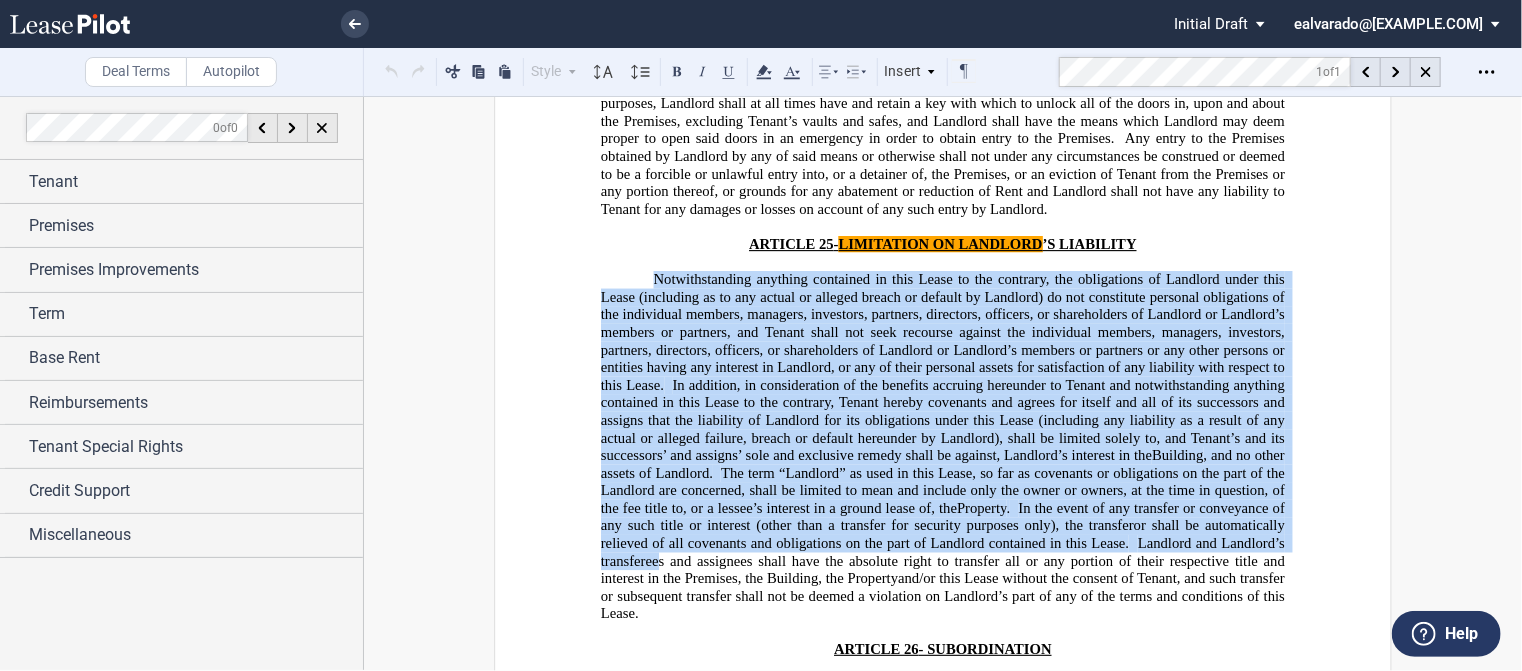 drag, startPoint x: 643, startPoint y: 301, endPoint x: 680, endPoint y: 622, distance: 323.12537 